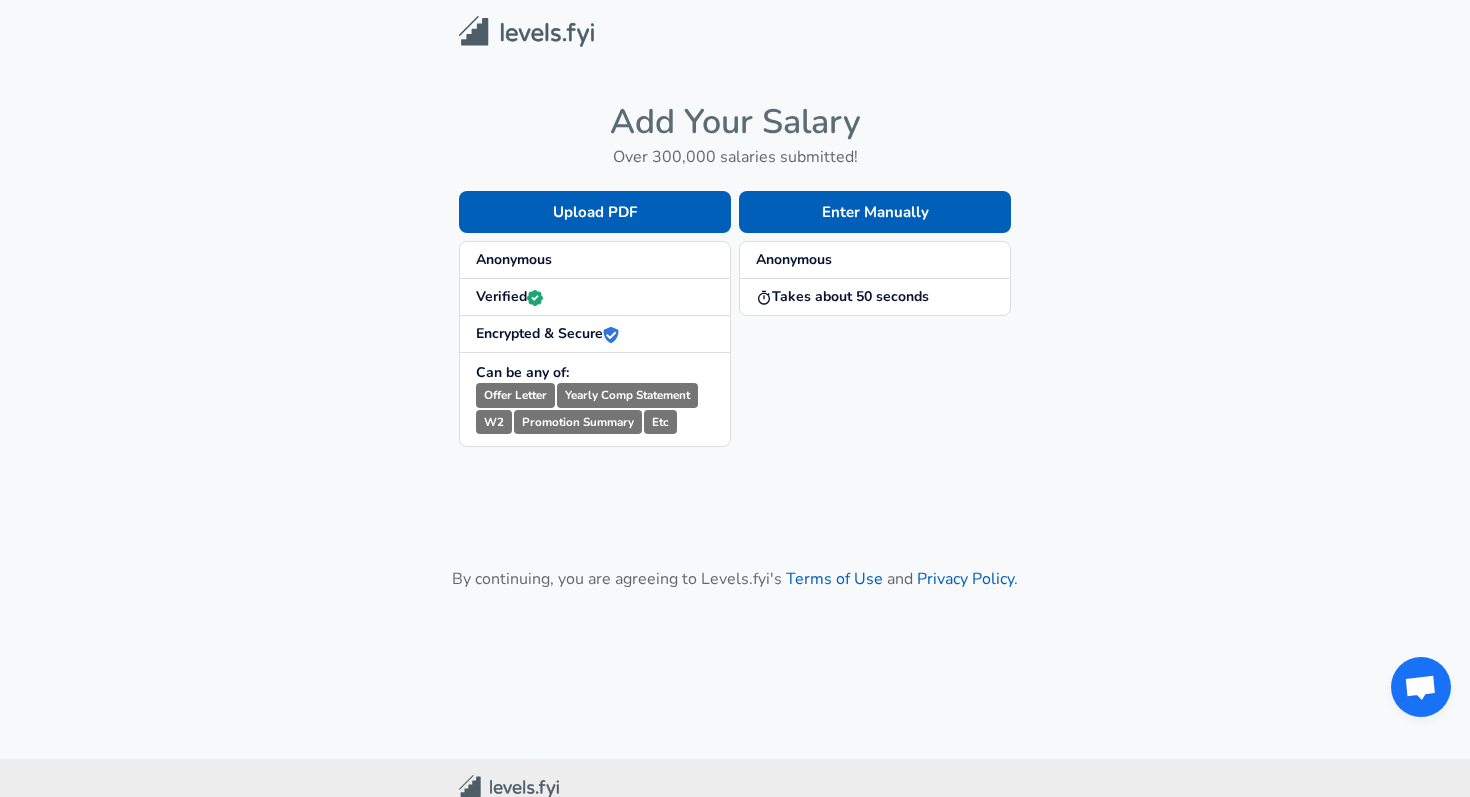 scroll, scrollTop: 0, scrollLeft: 0, axis: both 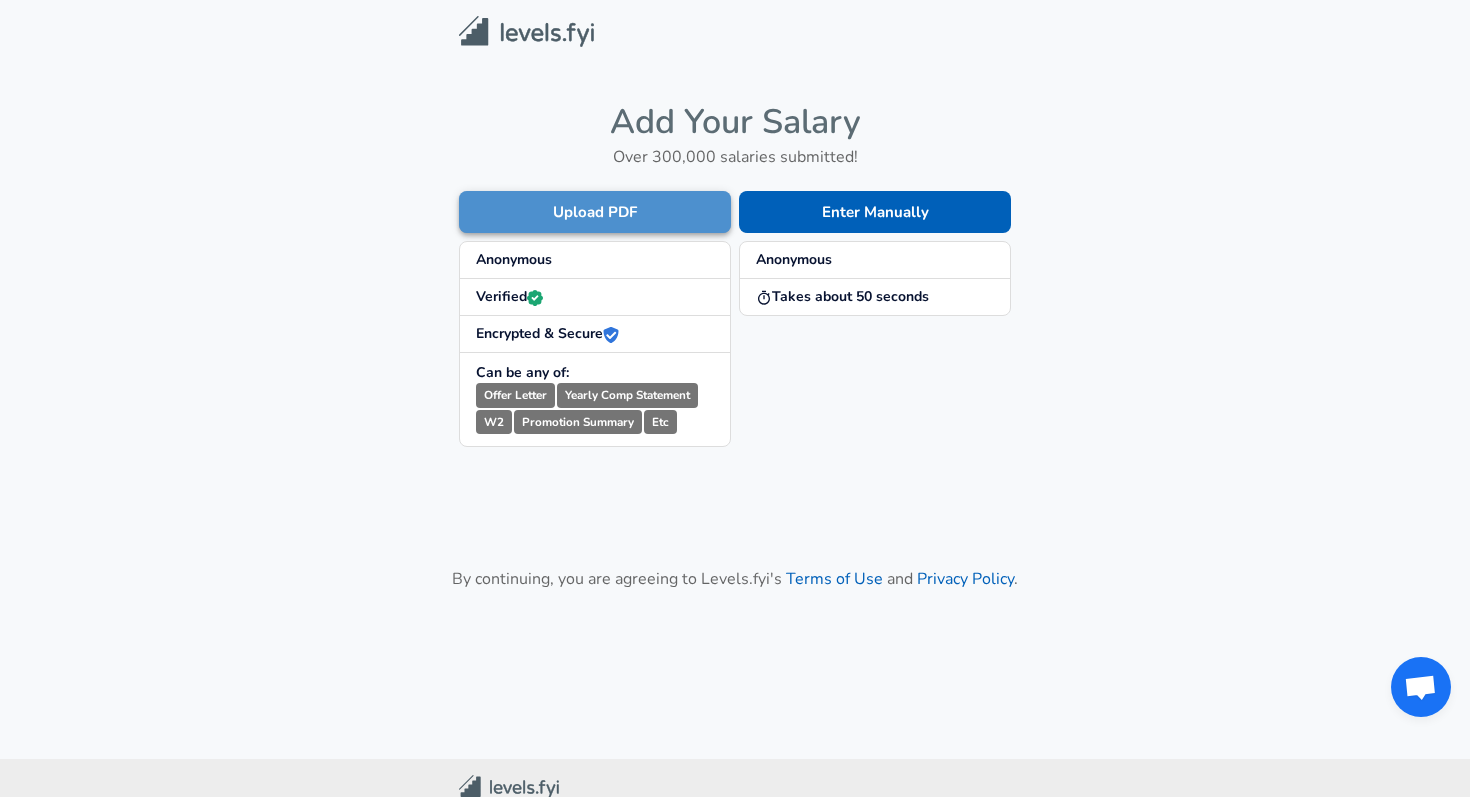 click on "Upload PDF" at bounding box center (595, 212) 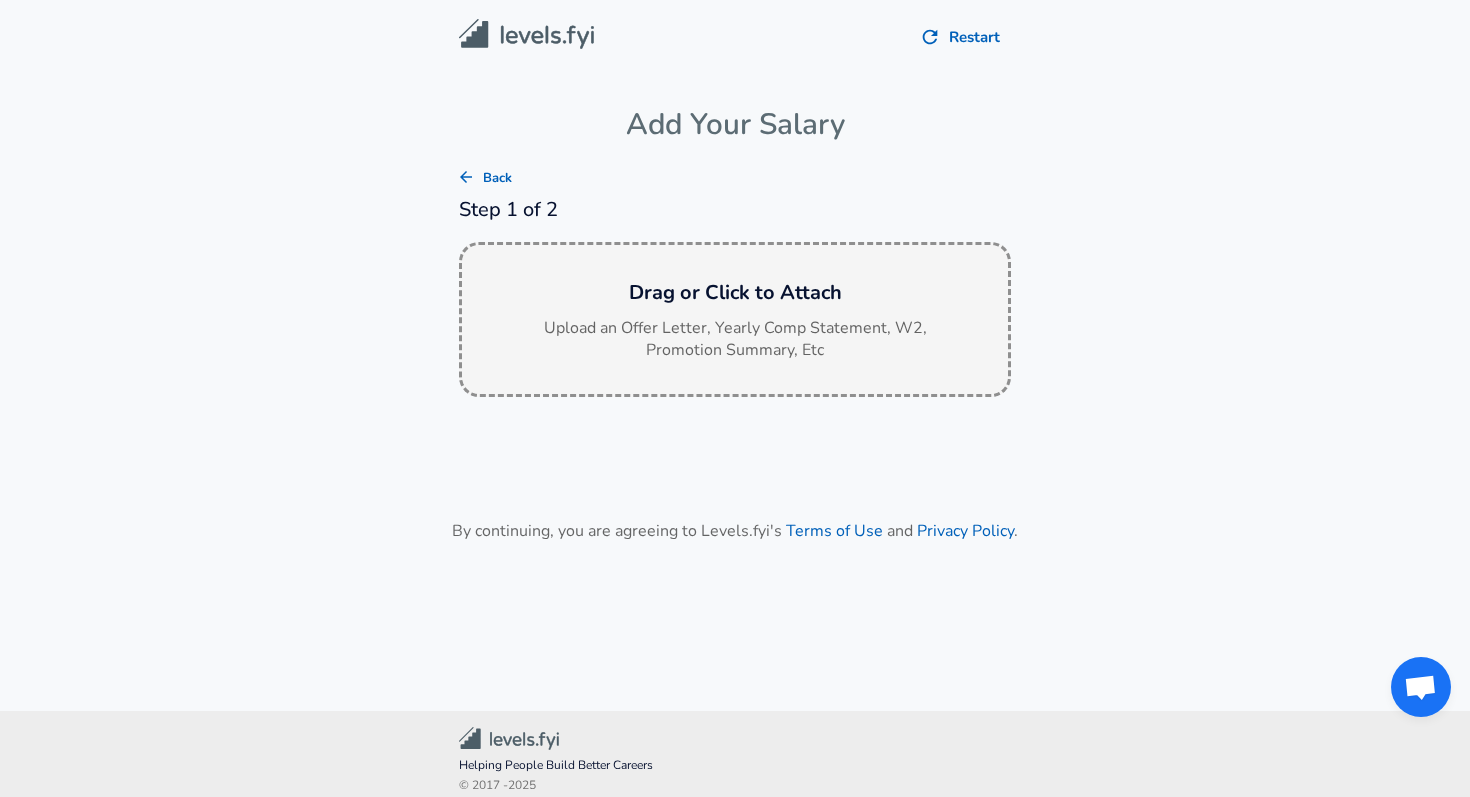 click on "Drag or Click to Attach Upload an Offer Letter, Yearly Comp Statement, W2, Promotion Summary, Etc" at bounding box center (735, 320) 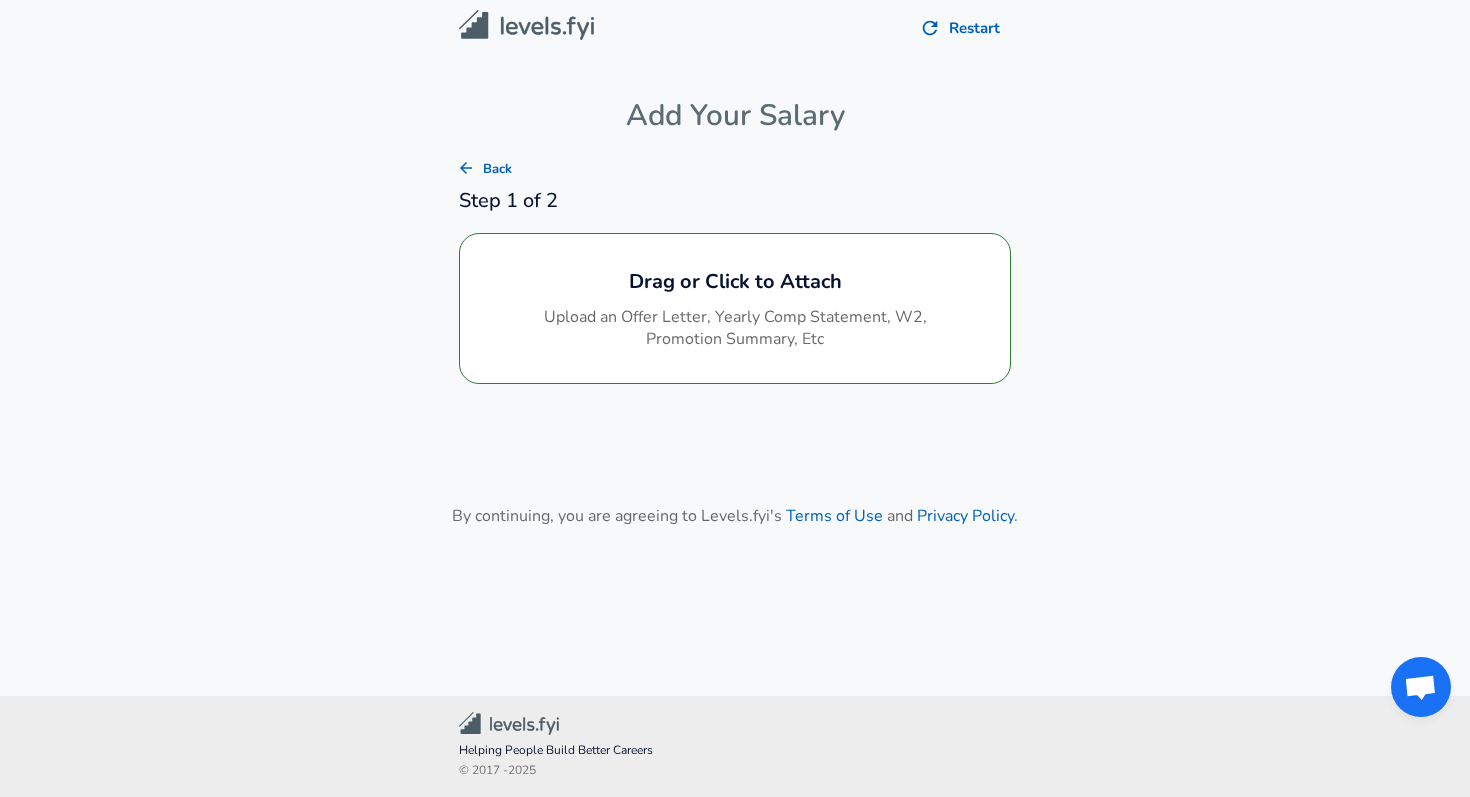 scroll, scrollTop: 8, scrollLeft: 0, axis: vertical 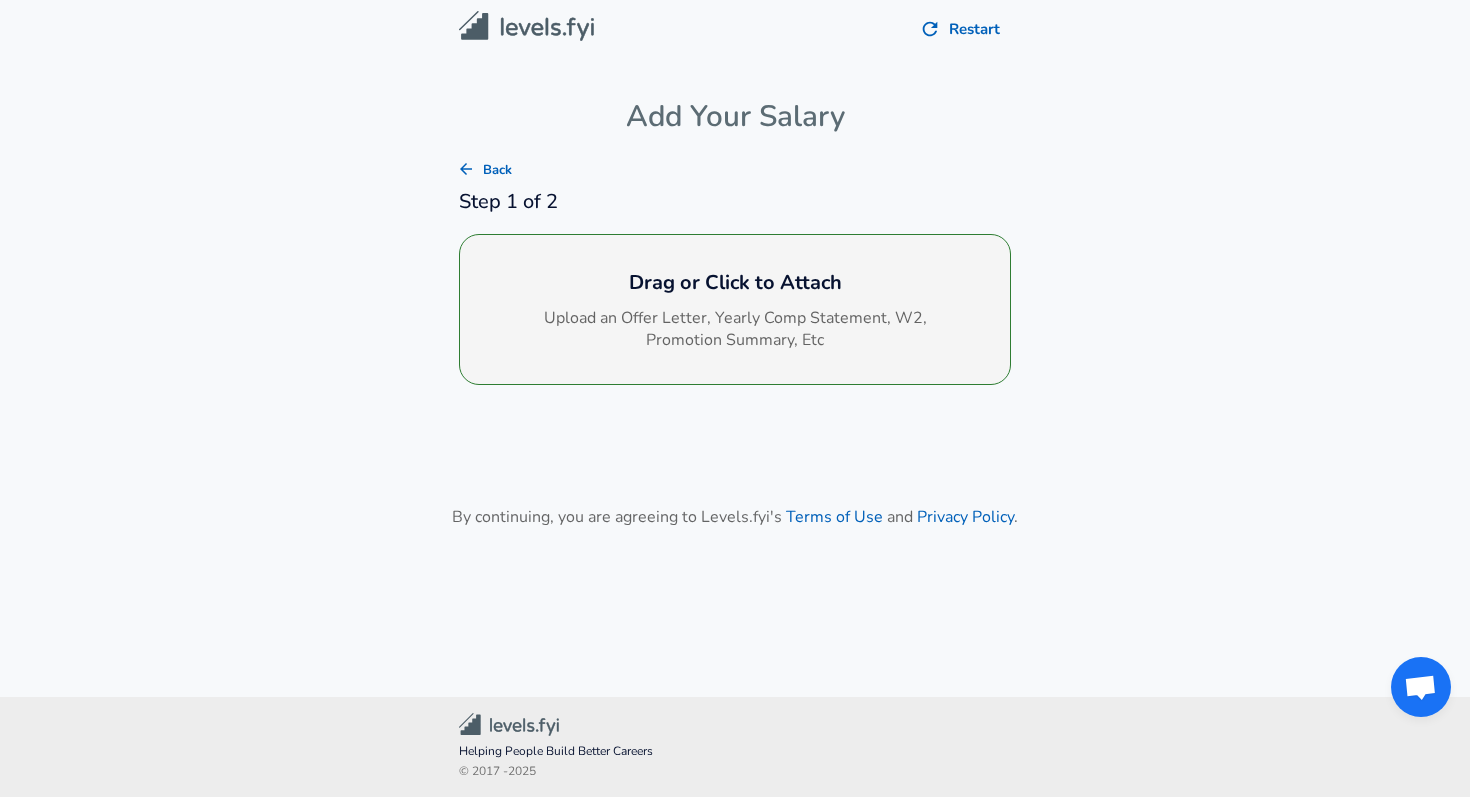 click on "Drag or Click to Attach" at bounding box center (735, 283) 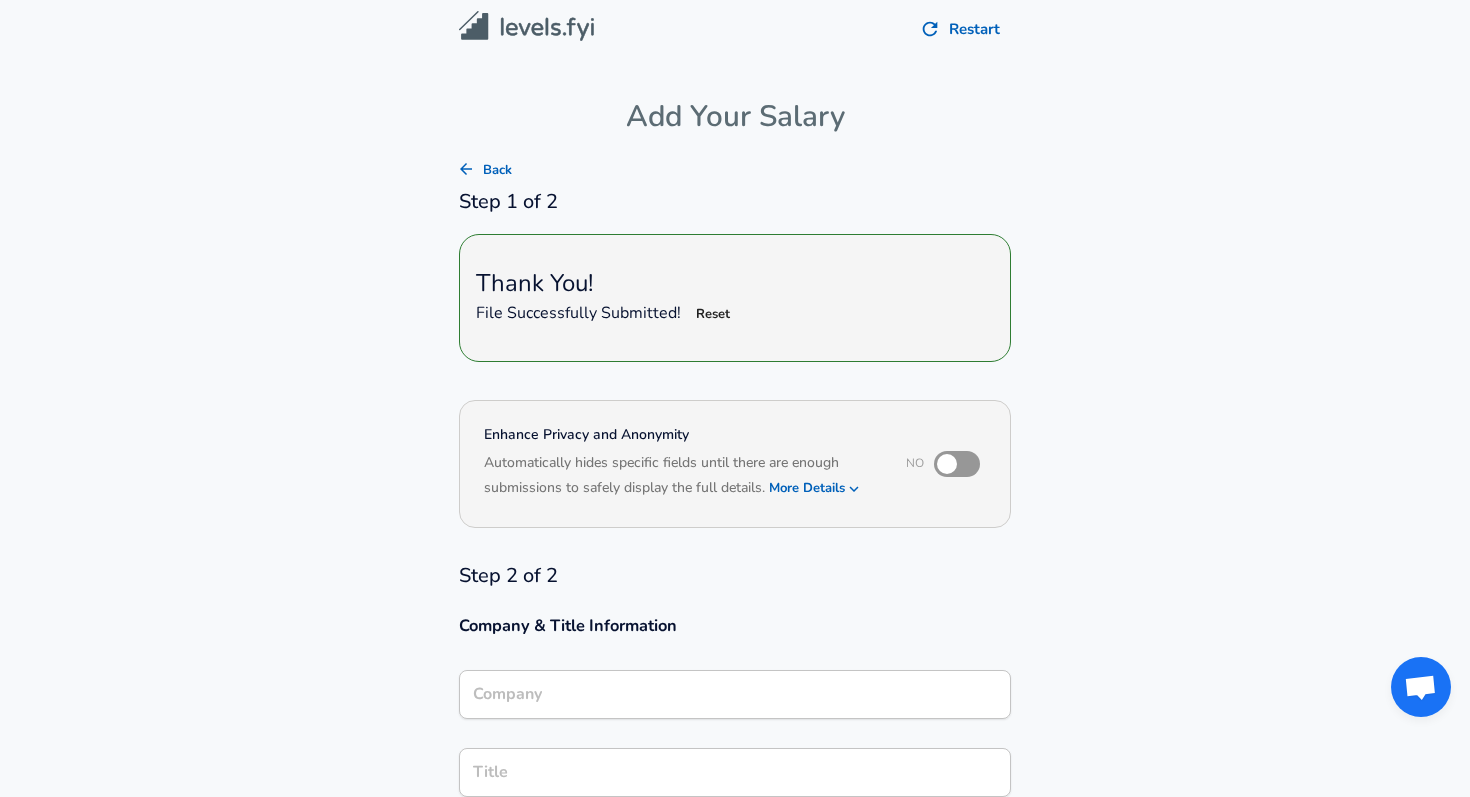 scroll, scrollTop: 10, scrollLeft: 0, axis: vertical 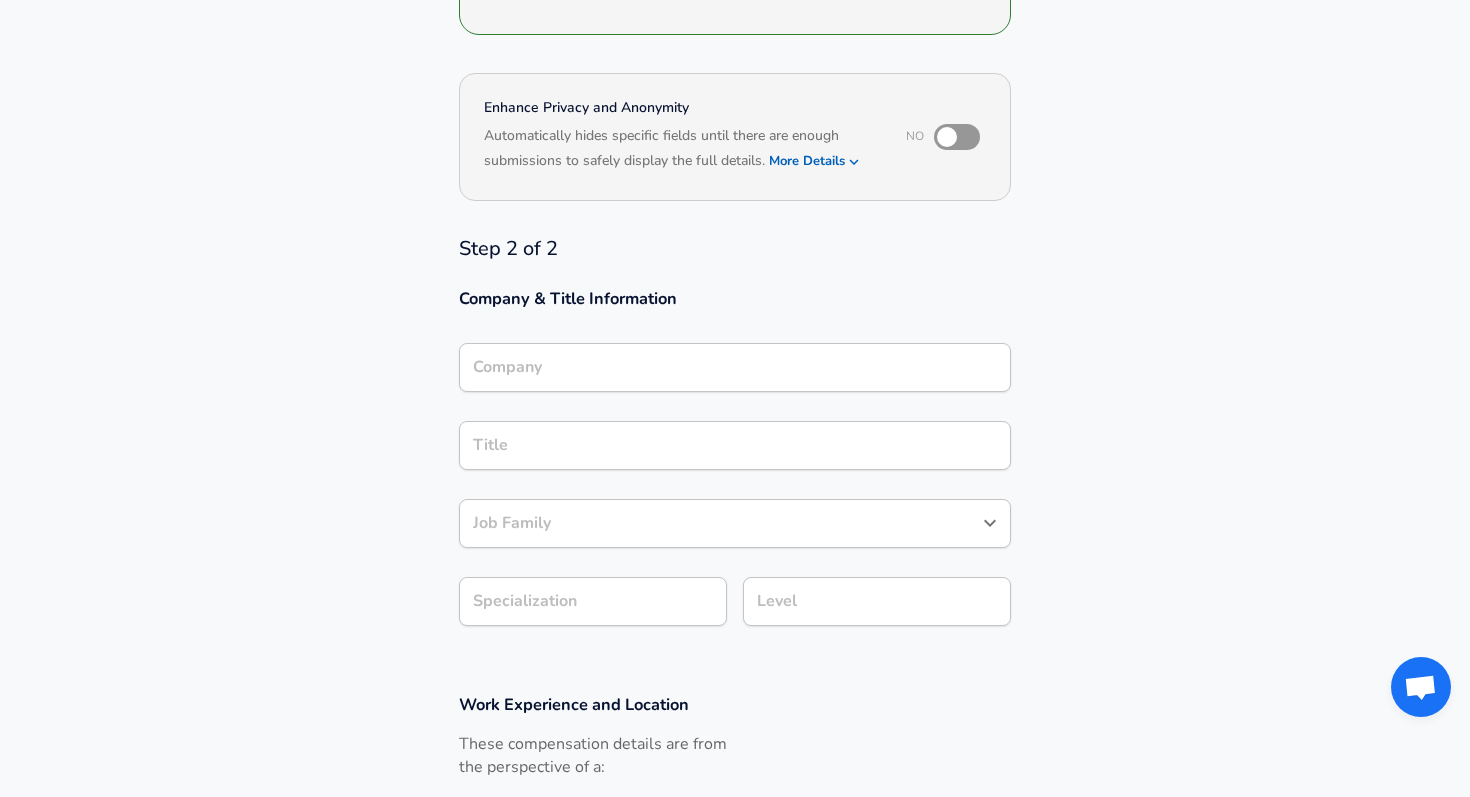 click on "Company Company" at bounding box center [735, 370] 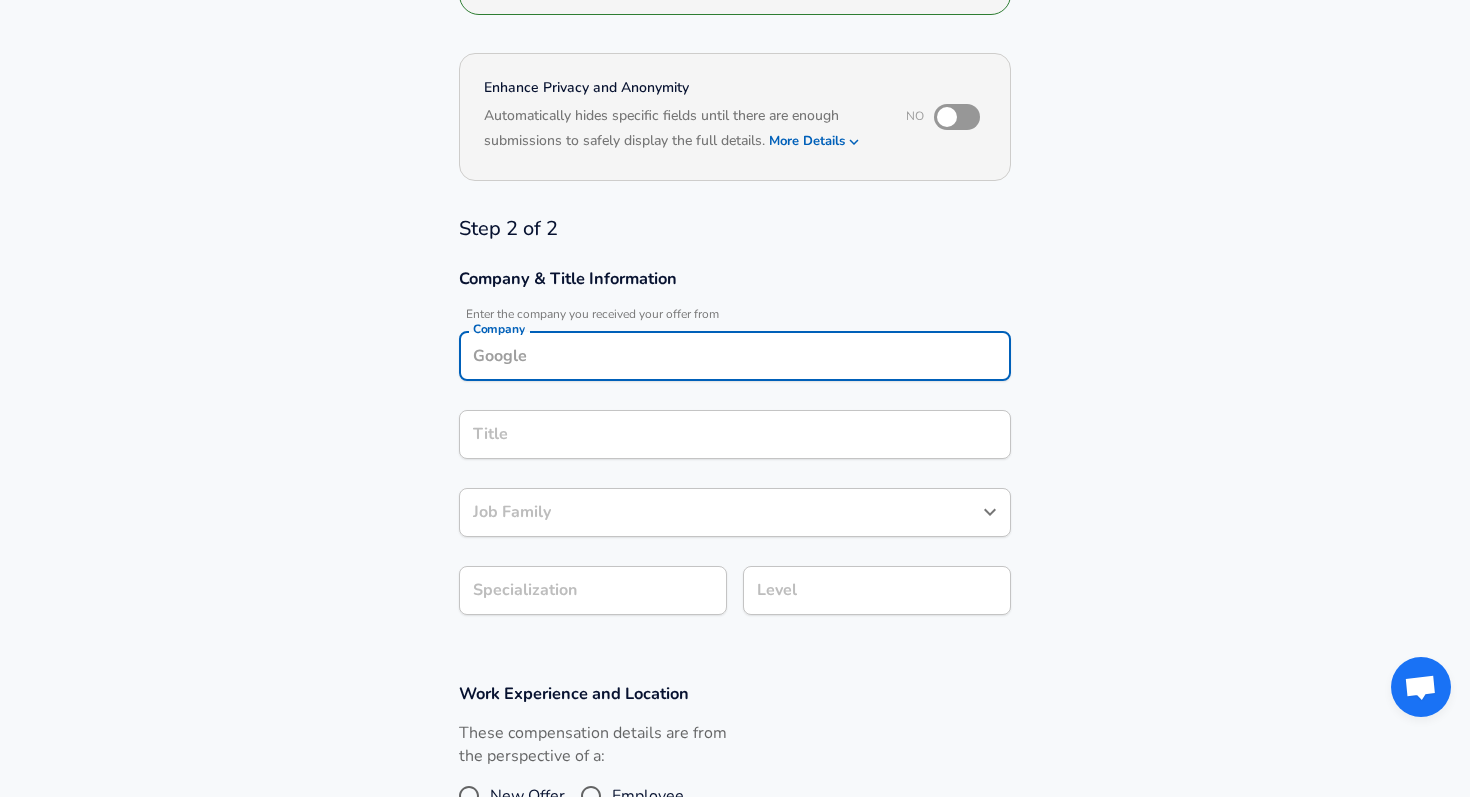 click on "Company" at bounding box center [735, 356] 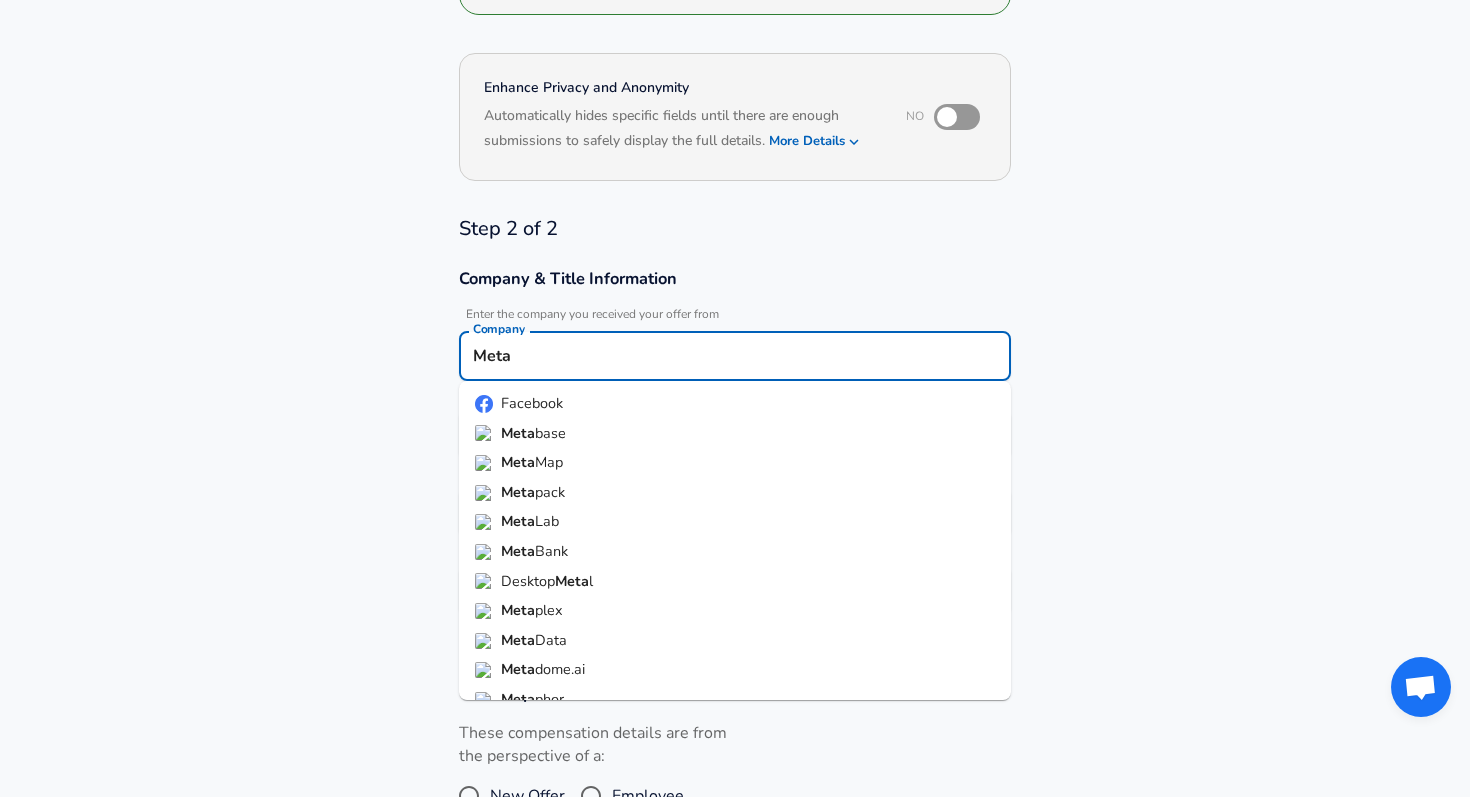 click on "Facebook" at bounding box center (735, 404) 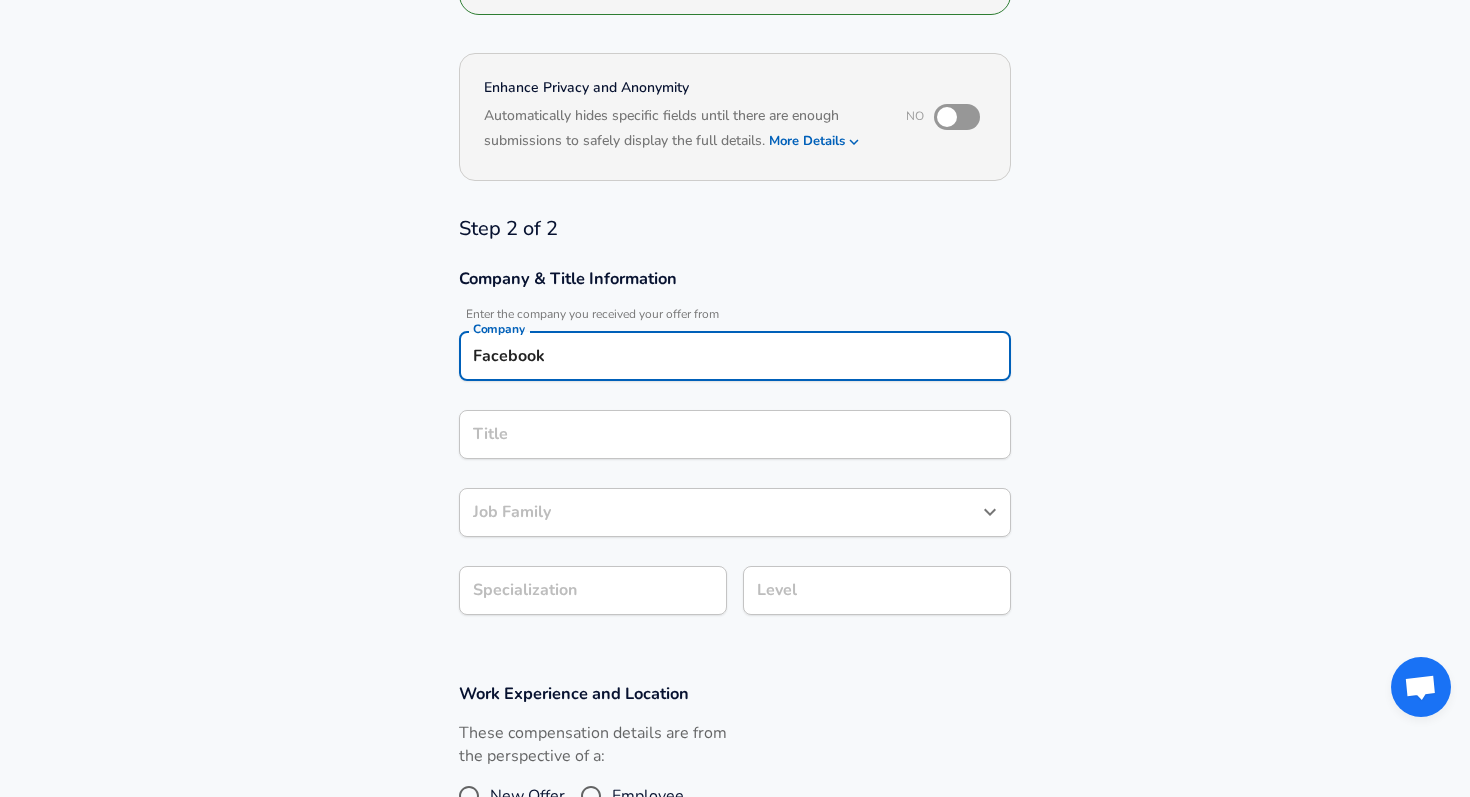 type on "Facebook" 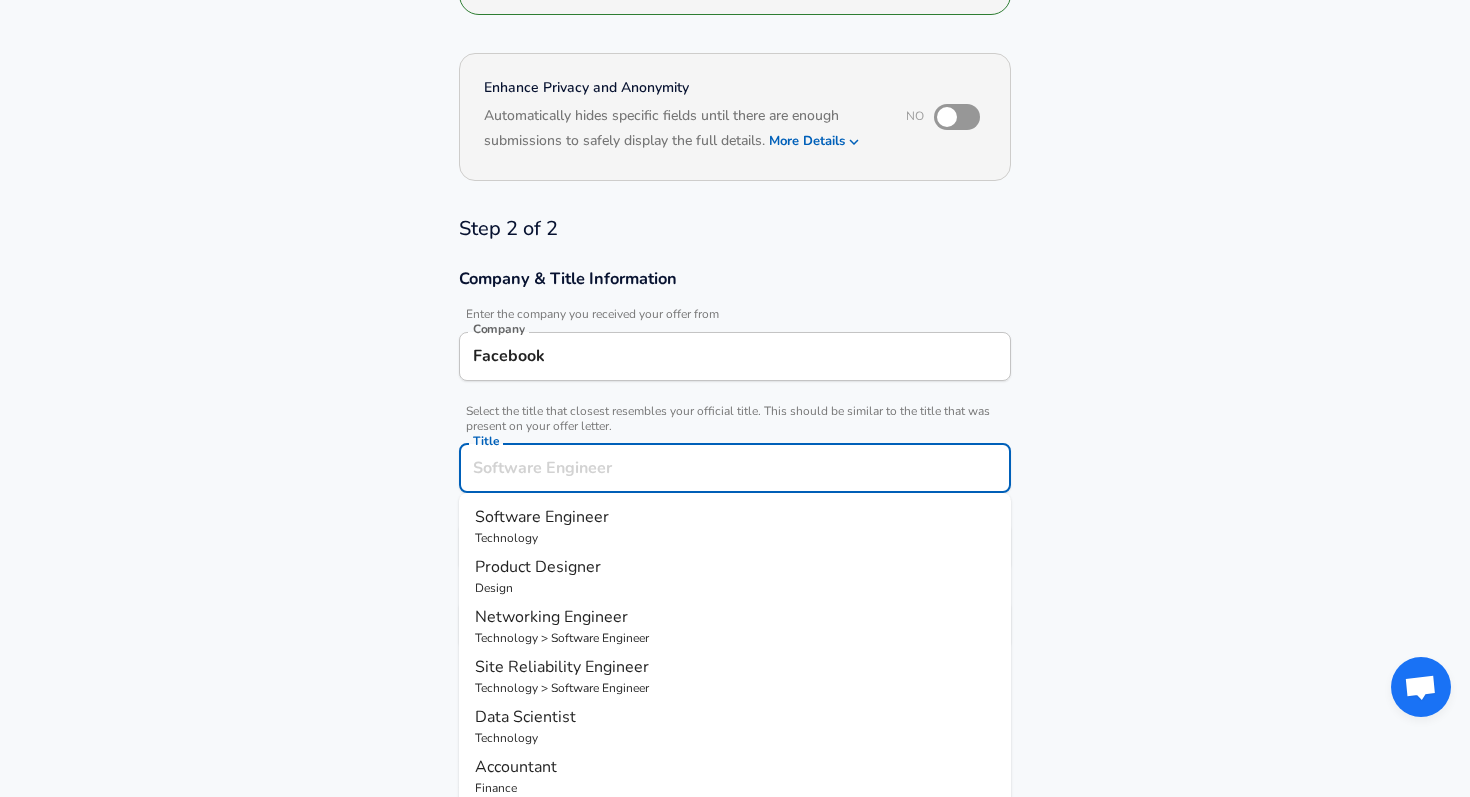 scroll, scrollTop: 395, scrollLeft: 0, axis: vertical 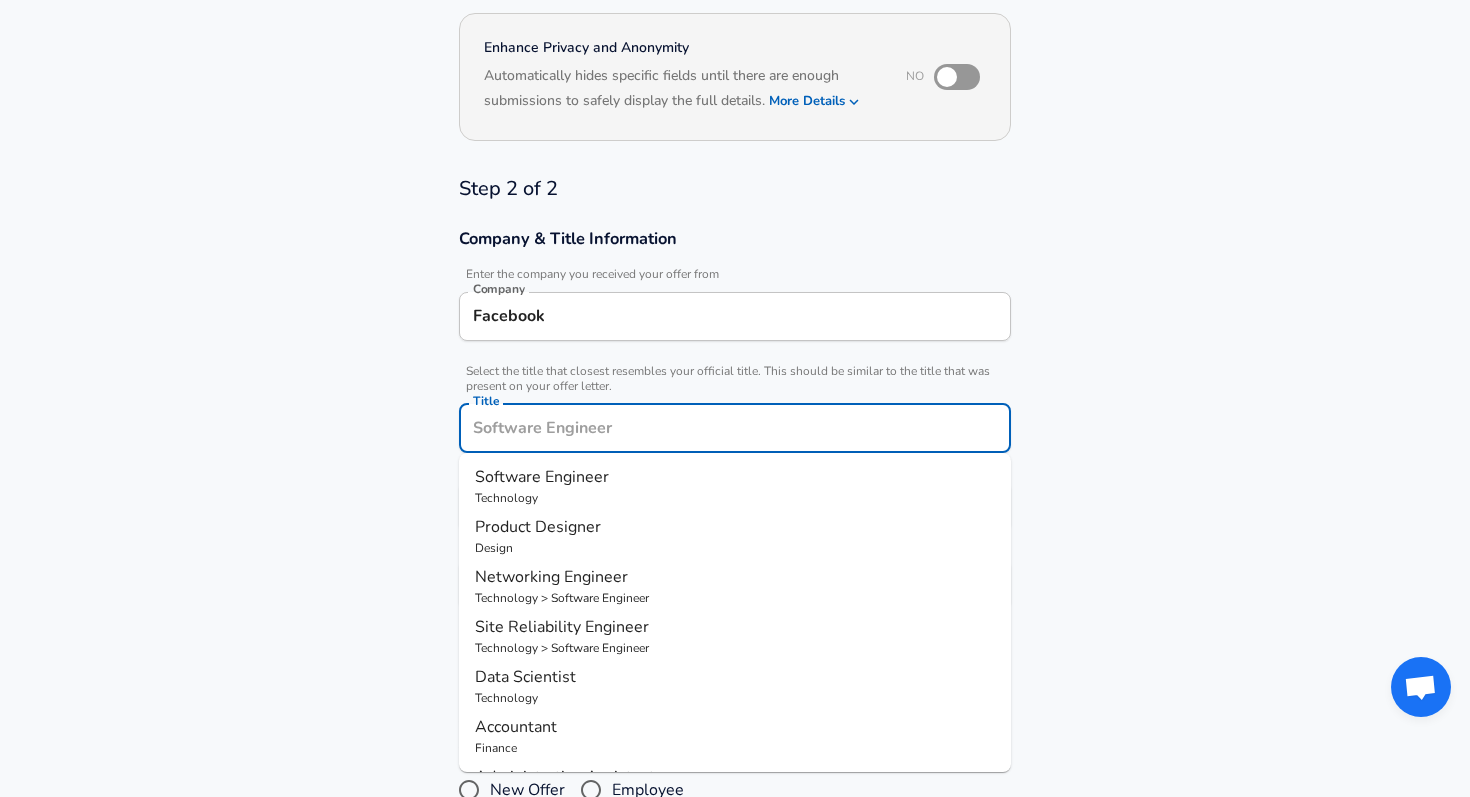 click on "Software Engineer" at bounding box center (735, 477) 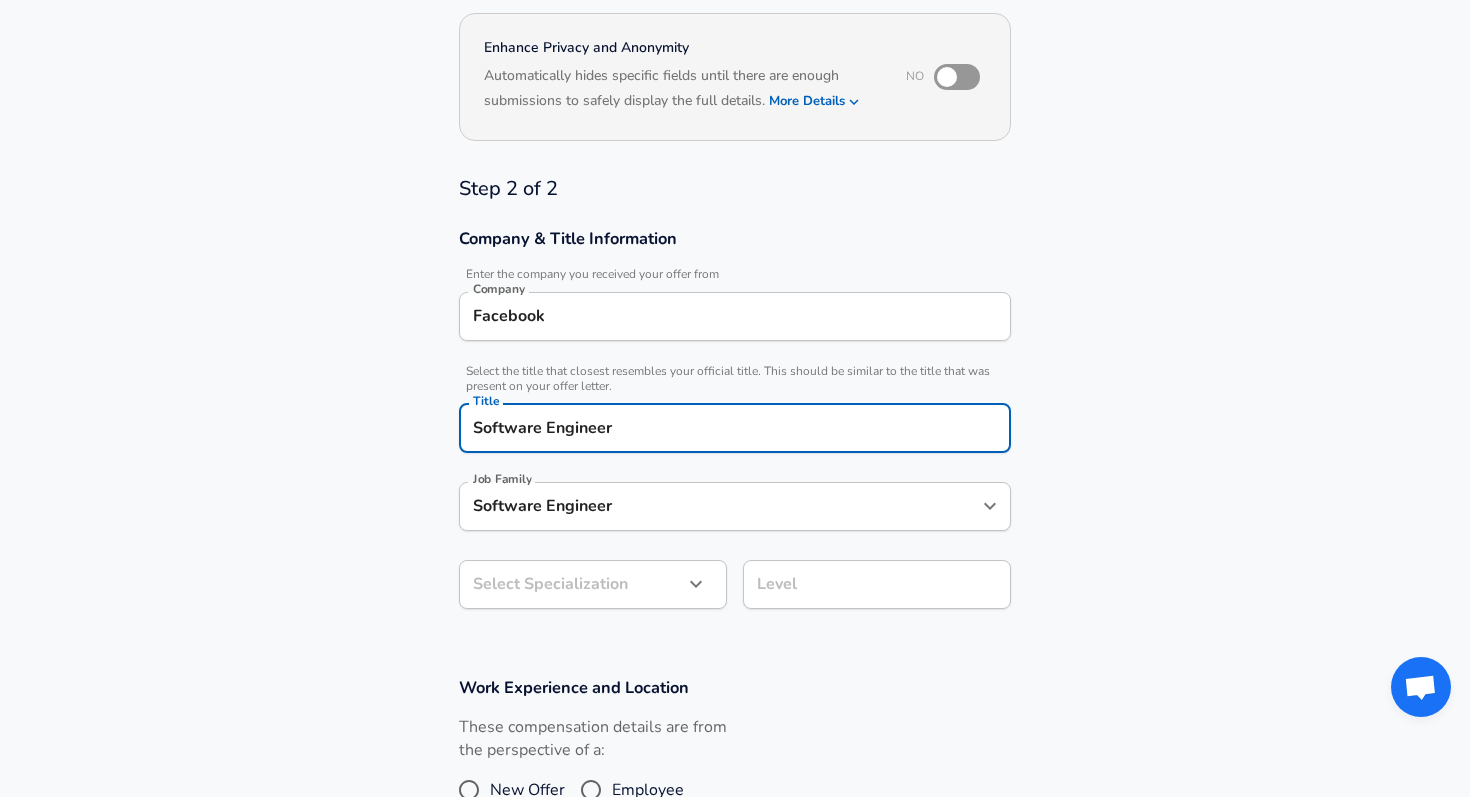 click on "Software Engineer Job Family" at bounding box center [735, 506] 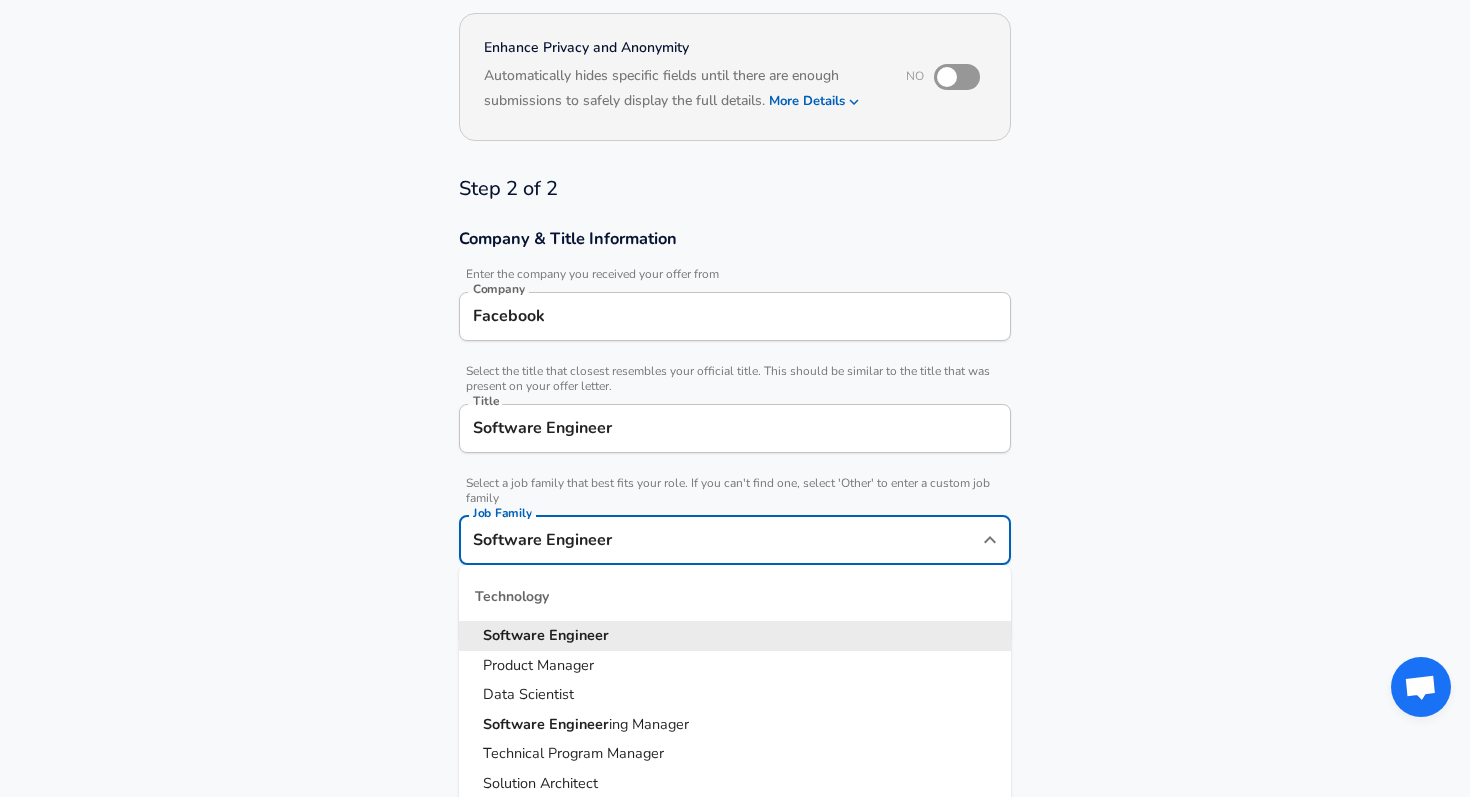 scroll, scrollTop: 435, scrollLeft: 0, axis: vertical 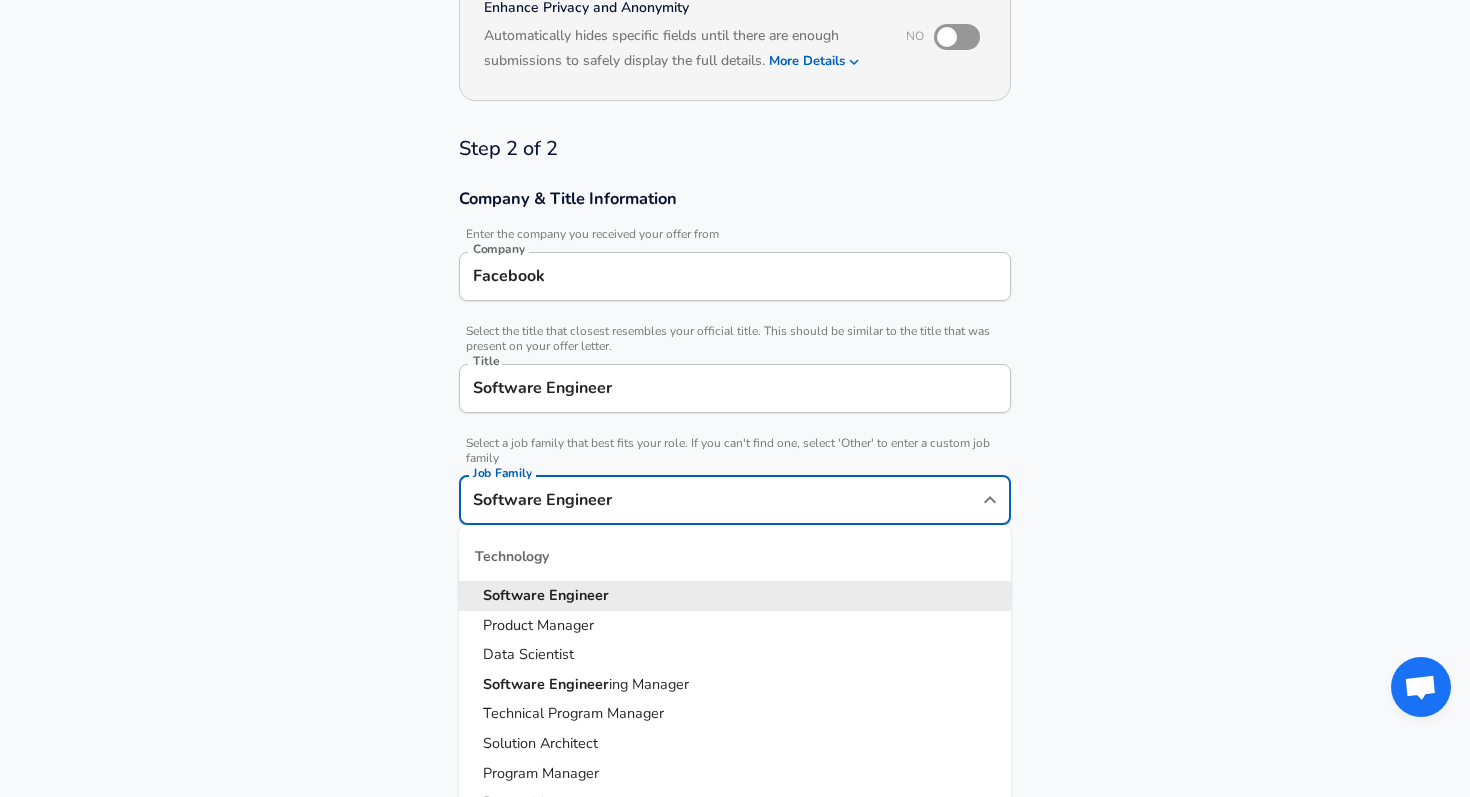 click on "Software Engineer" at bounding box center [720, 500] 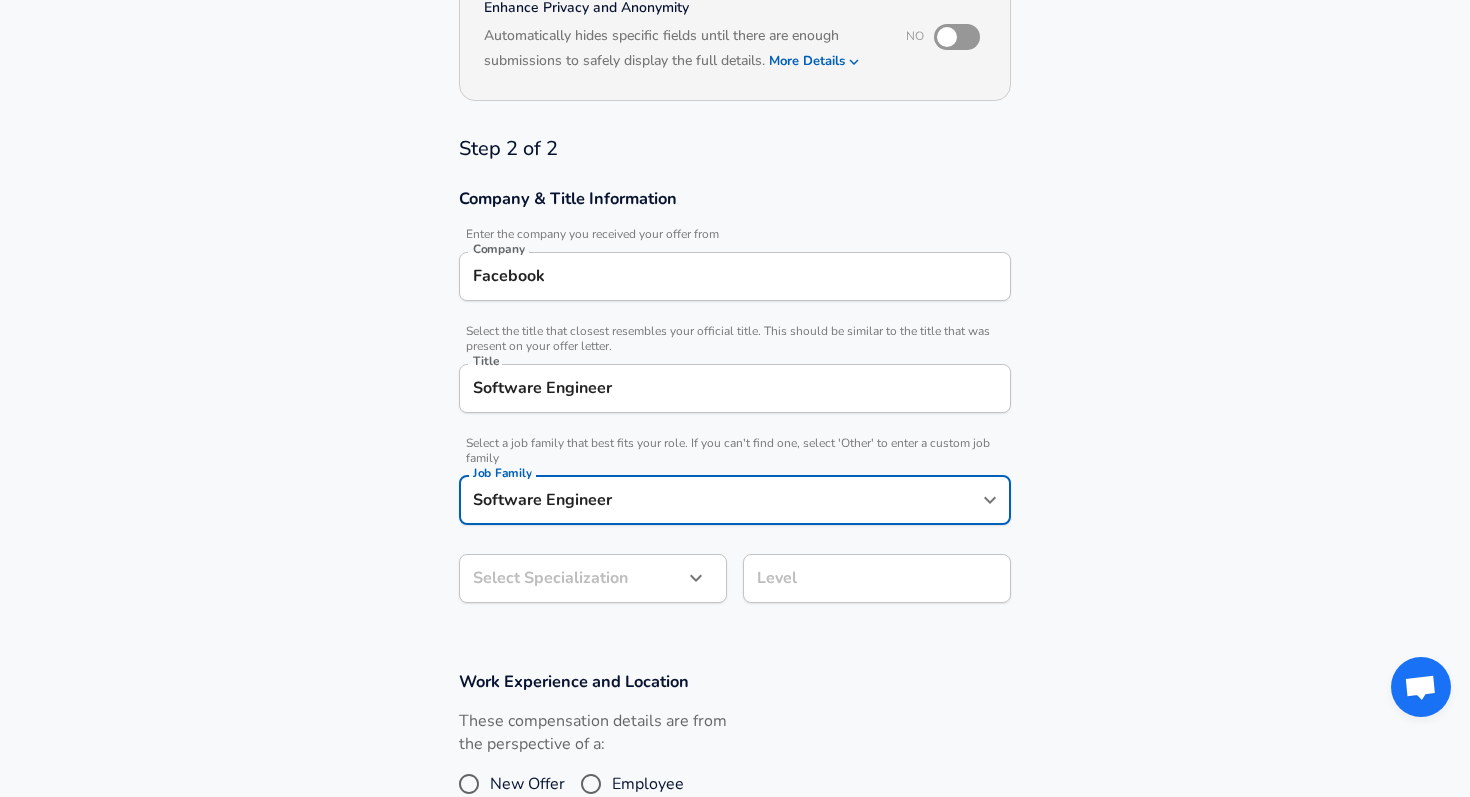 click on "Restart Add Your Salary Back Step 1 of 2 Thank You! File Successfully Submitted! Reset Enhance Privacy and Anonymity No Automatically hides specific fields until there are enough submissions to safely display the full details.   More Details Based on your submission and the data points that we have already collected, we will automatically hide and anonymize specific fields if there aren't enough data points to remain sufficiently anonymous. Step 2 of 2 Company  & Title Information   Enter the company you received your offer from Company Facebook Company   Select the title that closest resembles your official title. This should be similar to the title that was present on your offer letter. Title Software Engineer Title   Select a job family that best fits your role. If you can't find one, select 'Other' to enter a custom job family Job Family Software Engineer Job Family Select Specialization   Select Specialization Level Level Work Experience and Location New Offer Employee Compensation Details Salary Format" at bounding box center (735, -37) 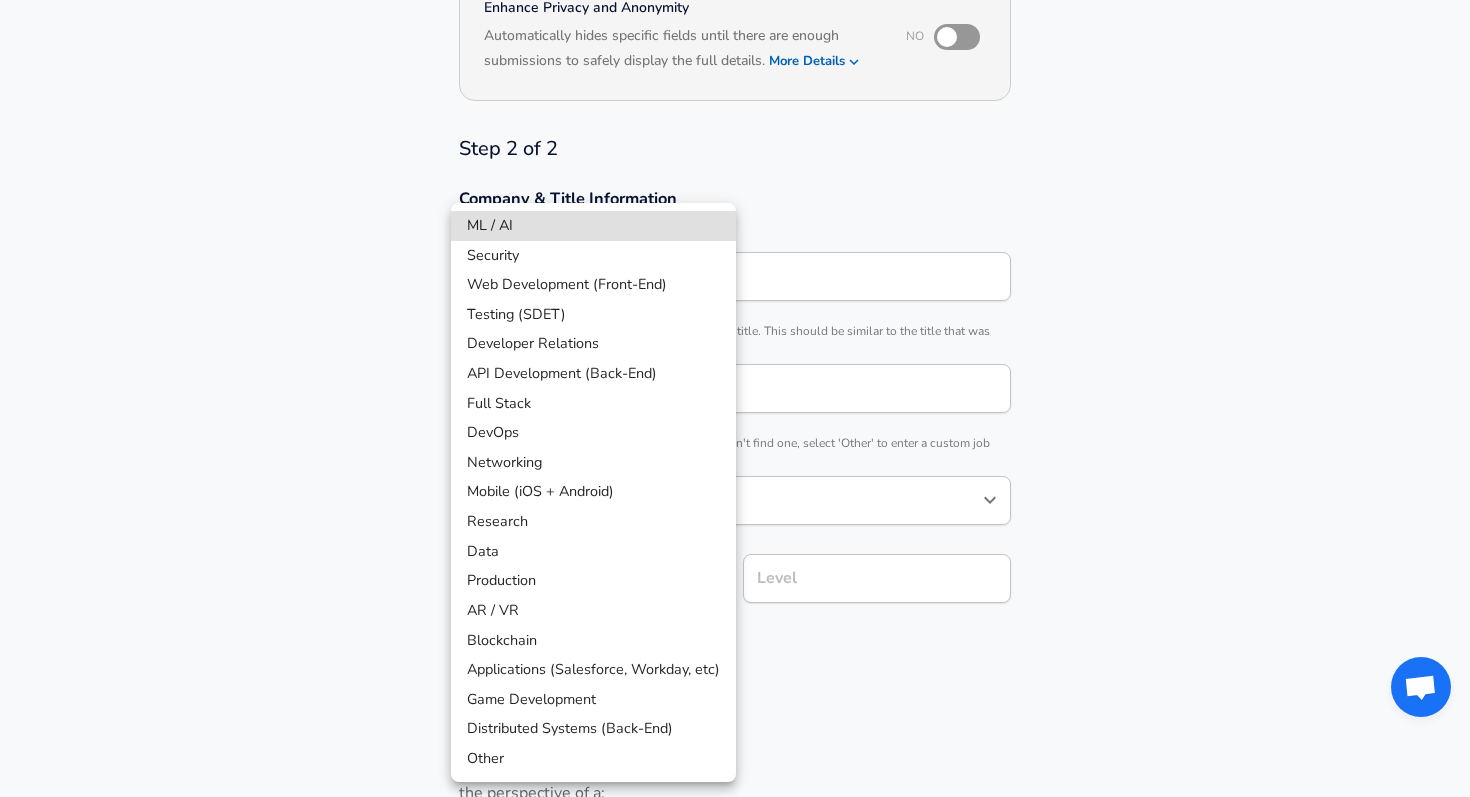 scroll, scrollTop: 495, scrollLeft: 0, axis: vertical 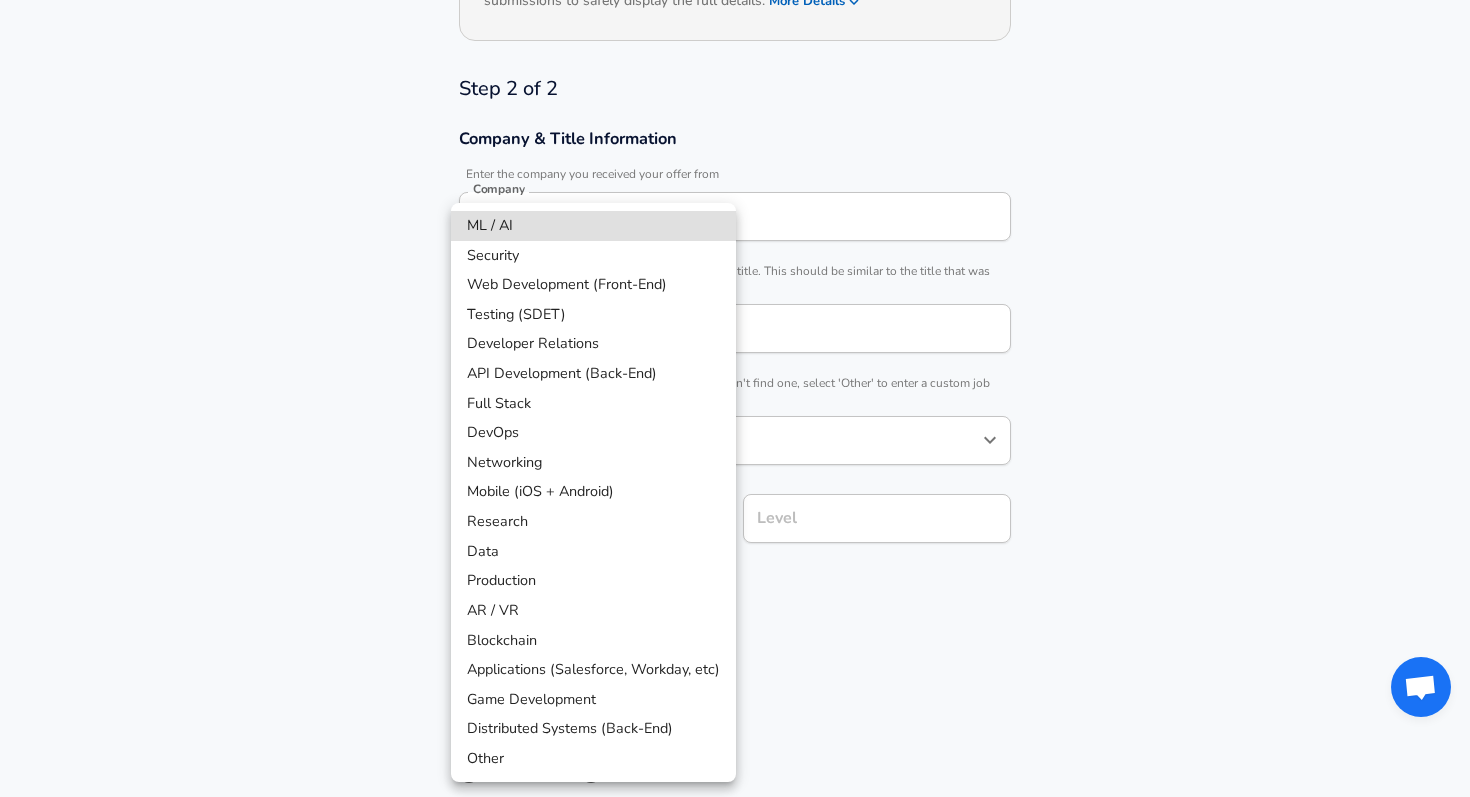 click on "Distributed Systems (Back-End)" at bounding box center (593, 729) 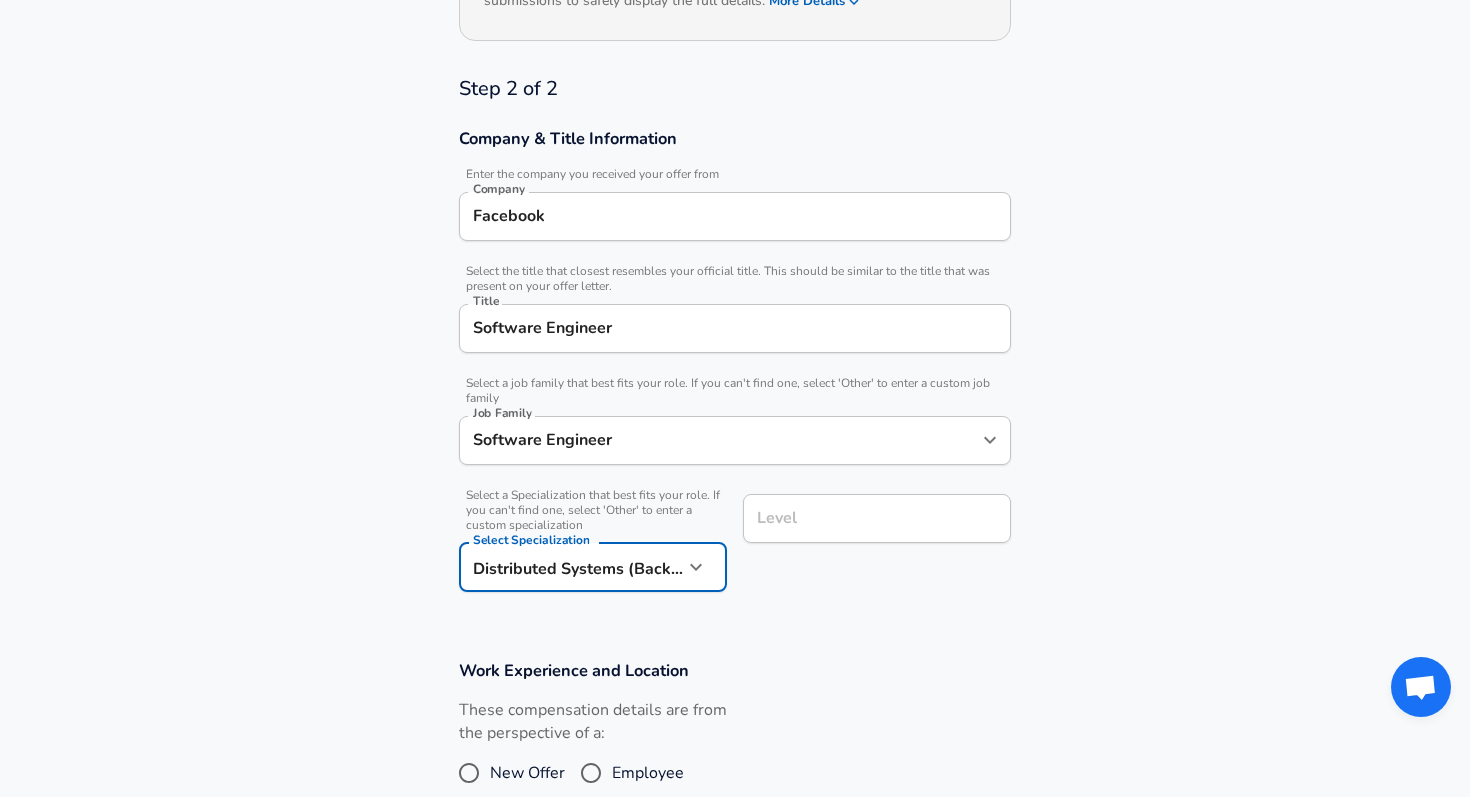 click on "Level" at bounding box center [877, 518] 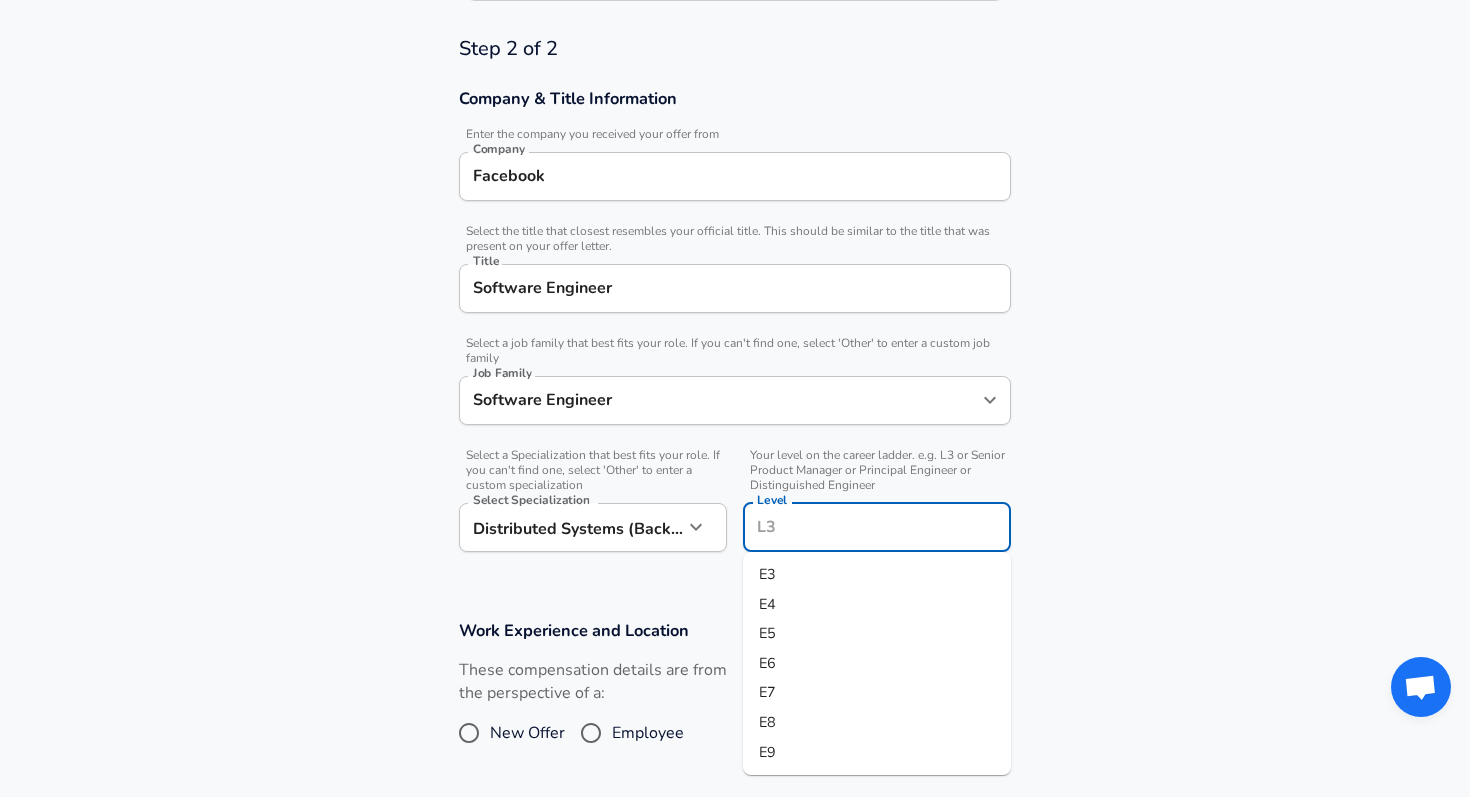 click on "E5" at bounding box center [767, 633] 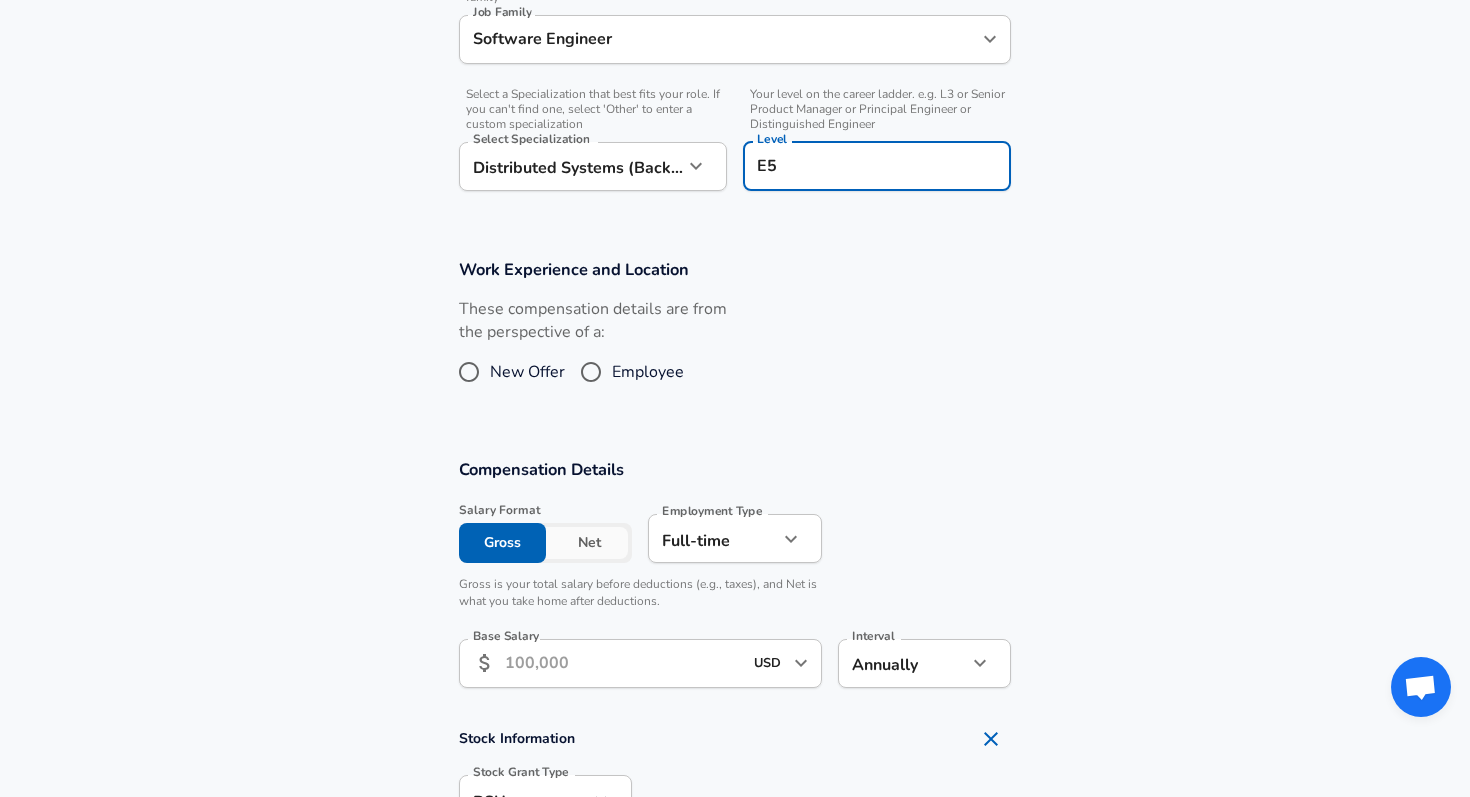 scroll, scrollTop: 997, scrollLeft: 0, axis: vertical 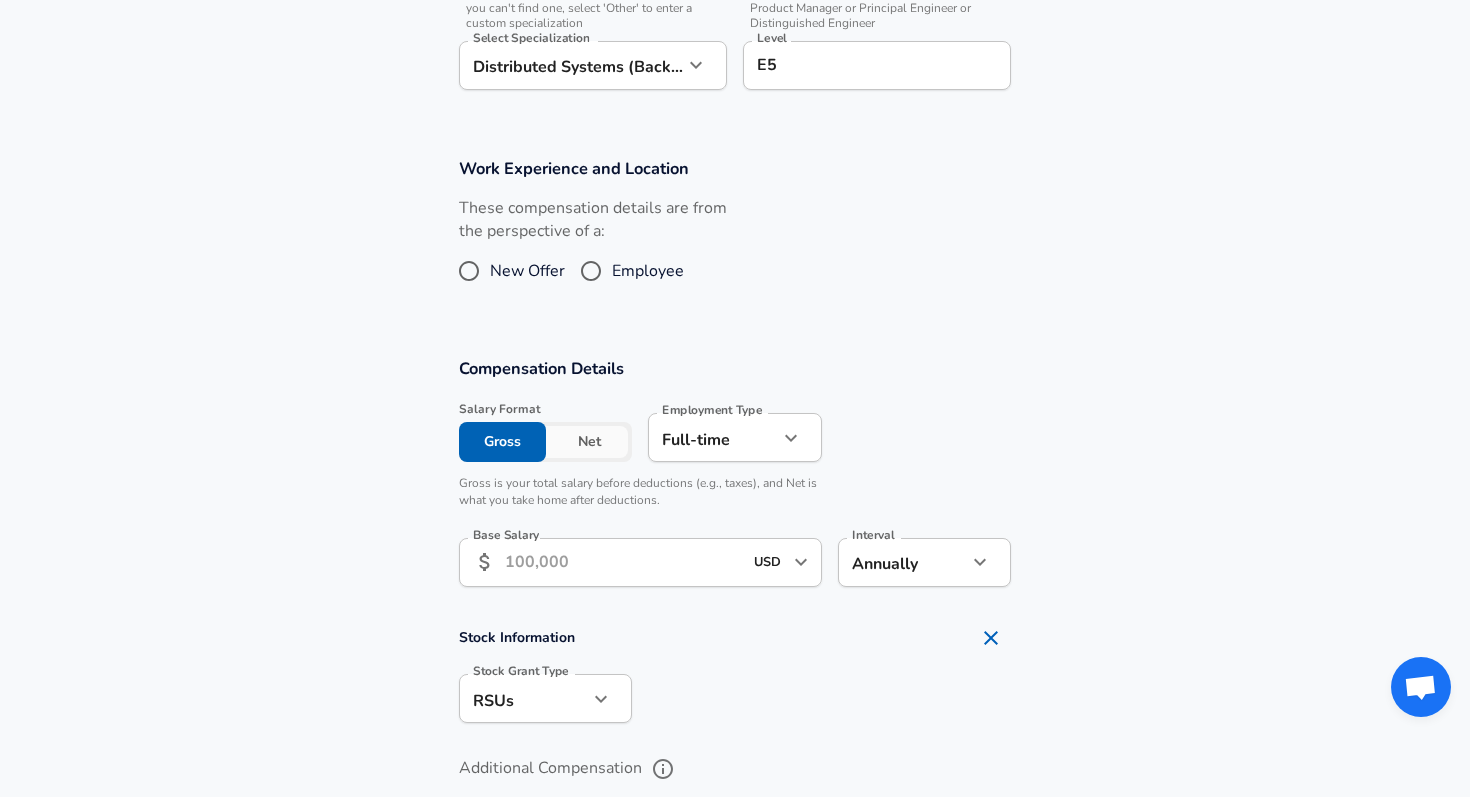 click on "Work Experience and Location These compensation details are from the perspective of a: New Offer Employee" at bounding box center [735, 235] 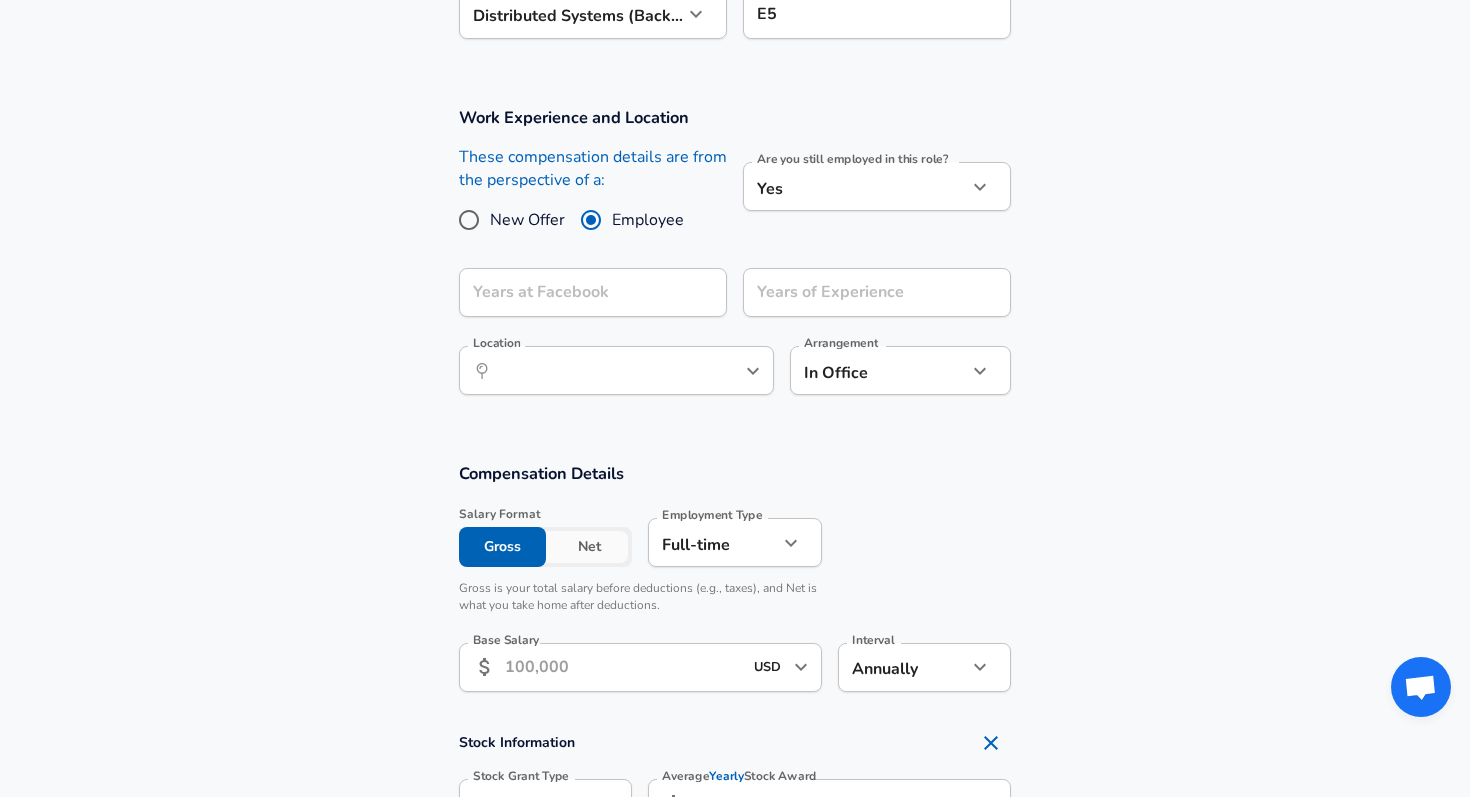 scroll, scrollTop: 1052, scrollLeft: 0, axis: vertical 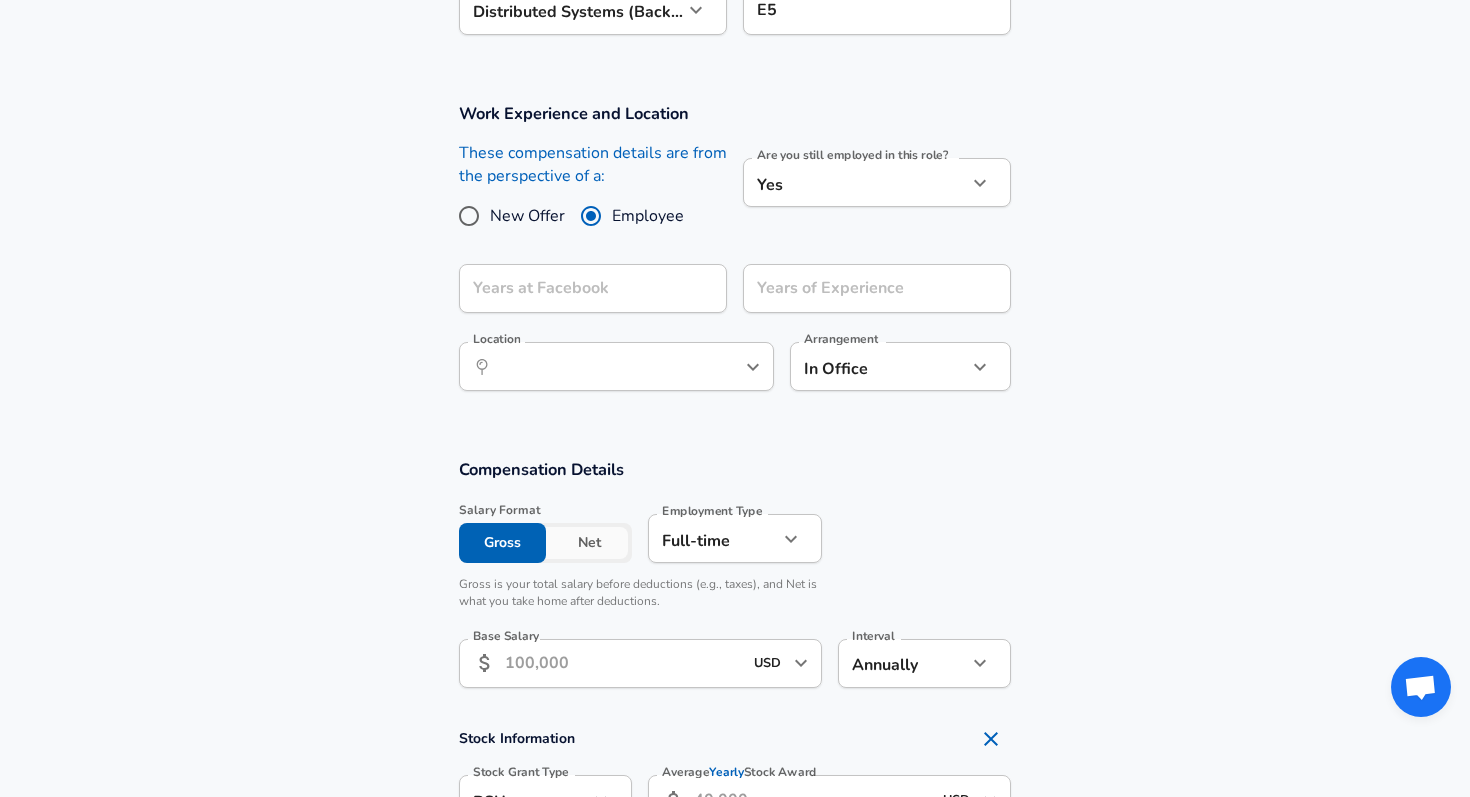 click on "Years at Facebook" at bounding box center [593, 288] 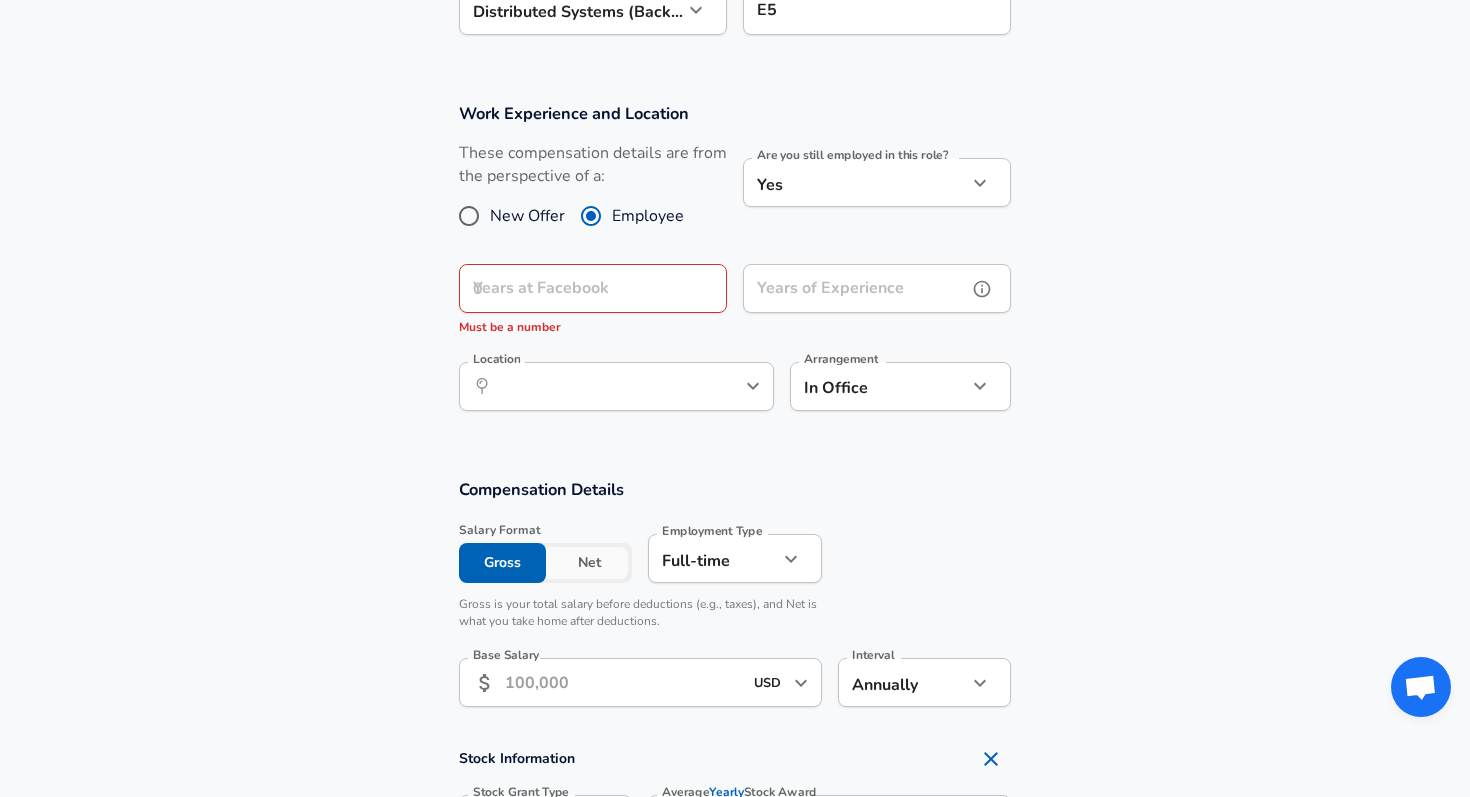 click on "Years of Experience" at bounding box center [855, 288] 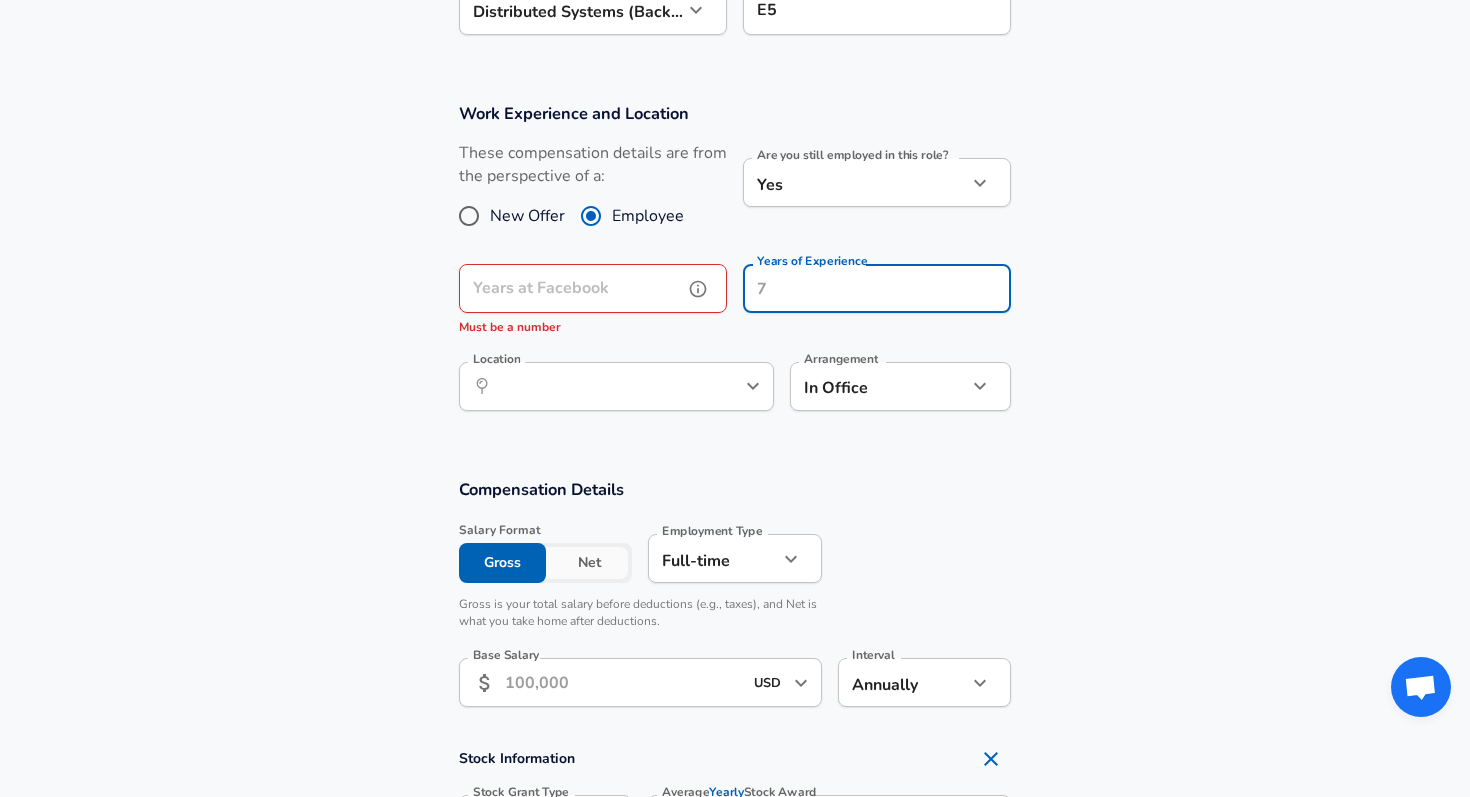 click on "Years at Facebook" at bounding box center [571, 288] 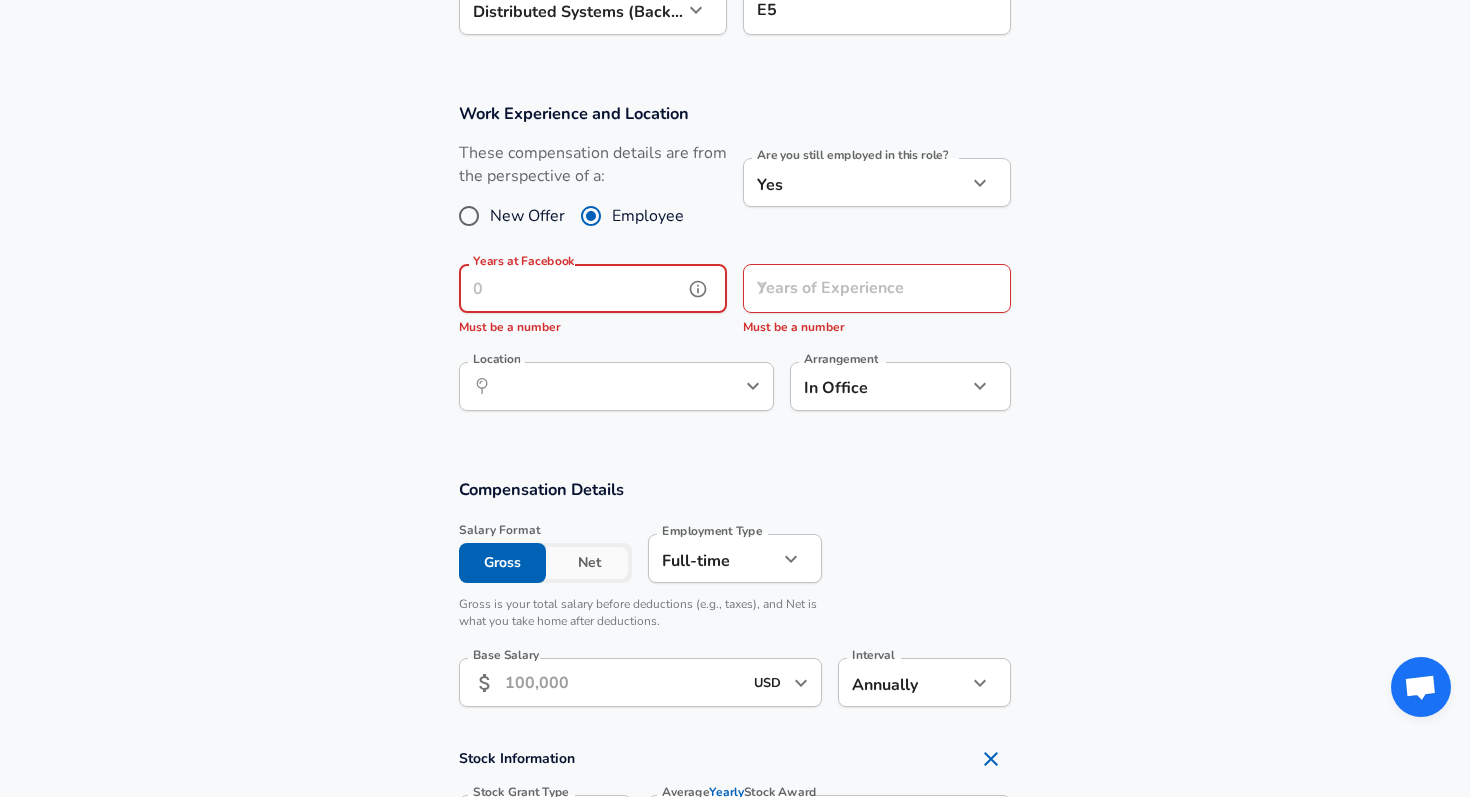 type on "4" 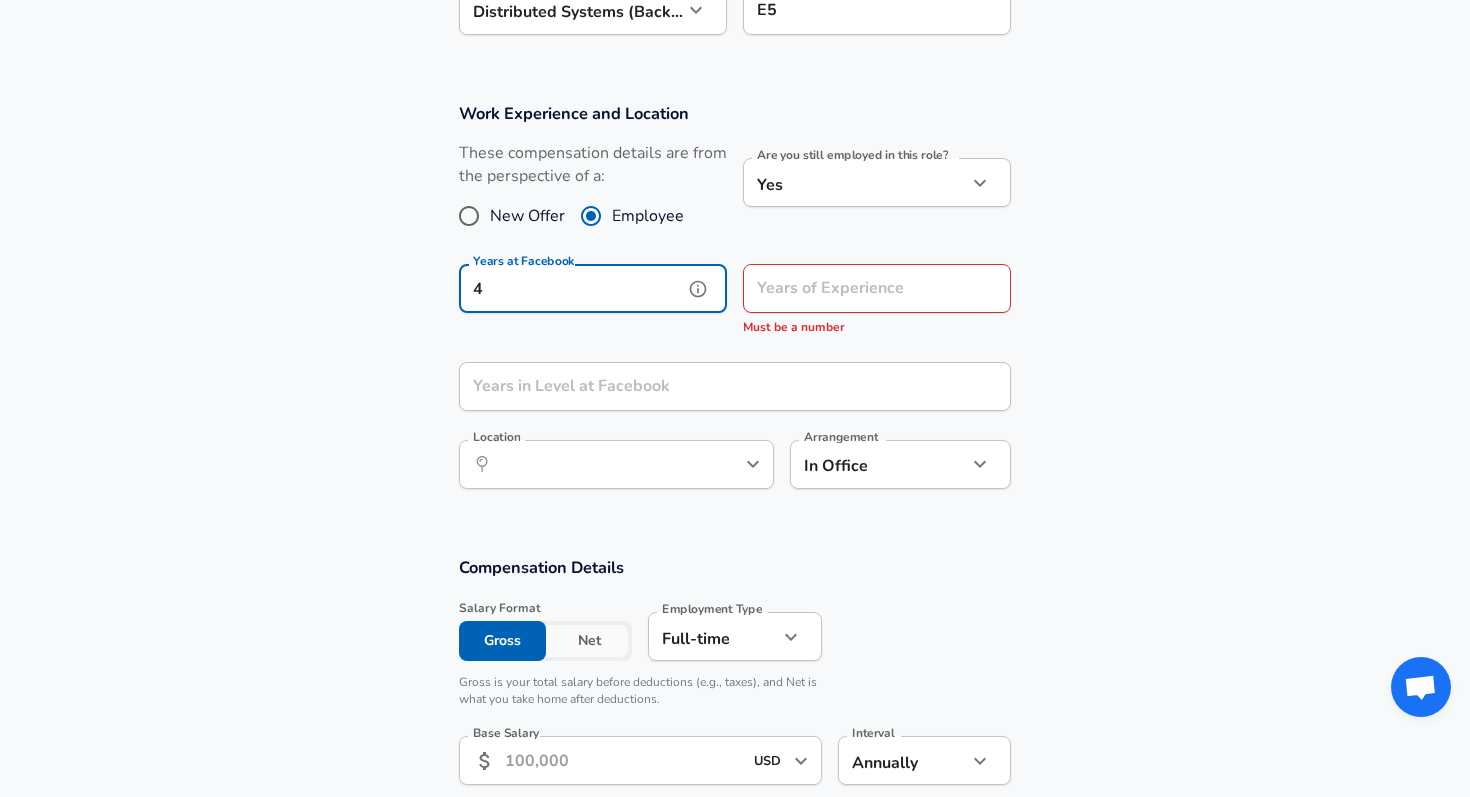 type on "4" 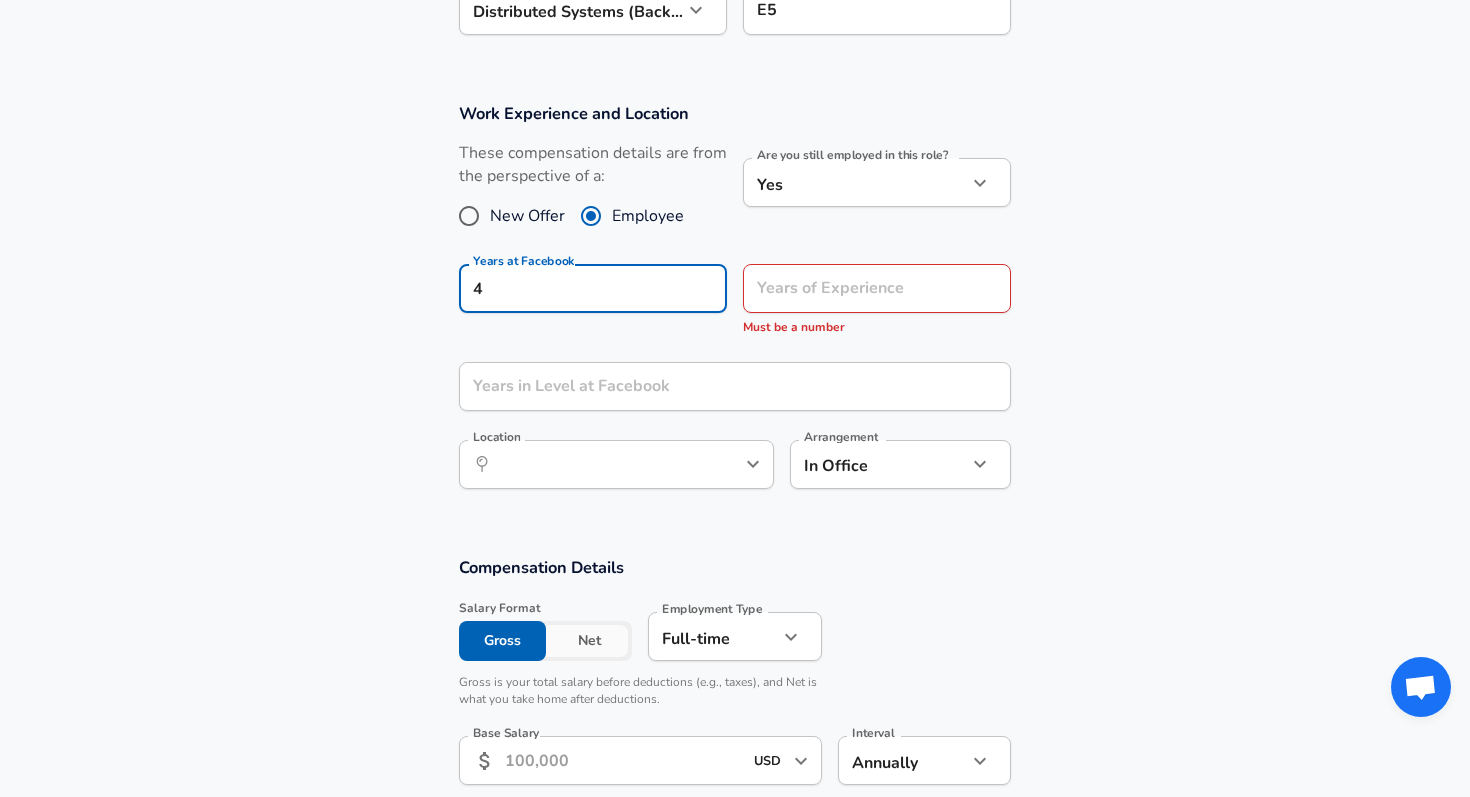 click on "Years of Experience Years of Experience Must be a number" at bounding box center (869, 297) 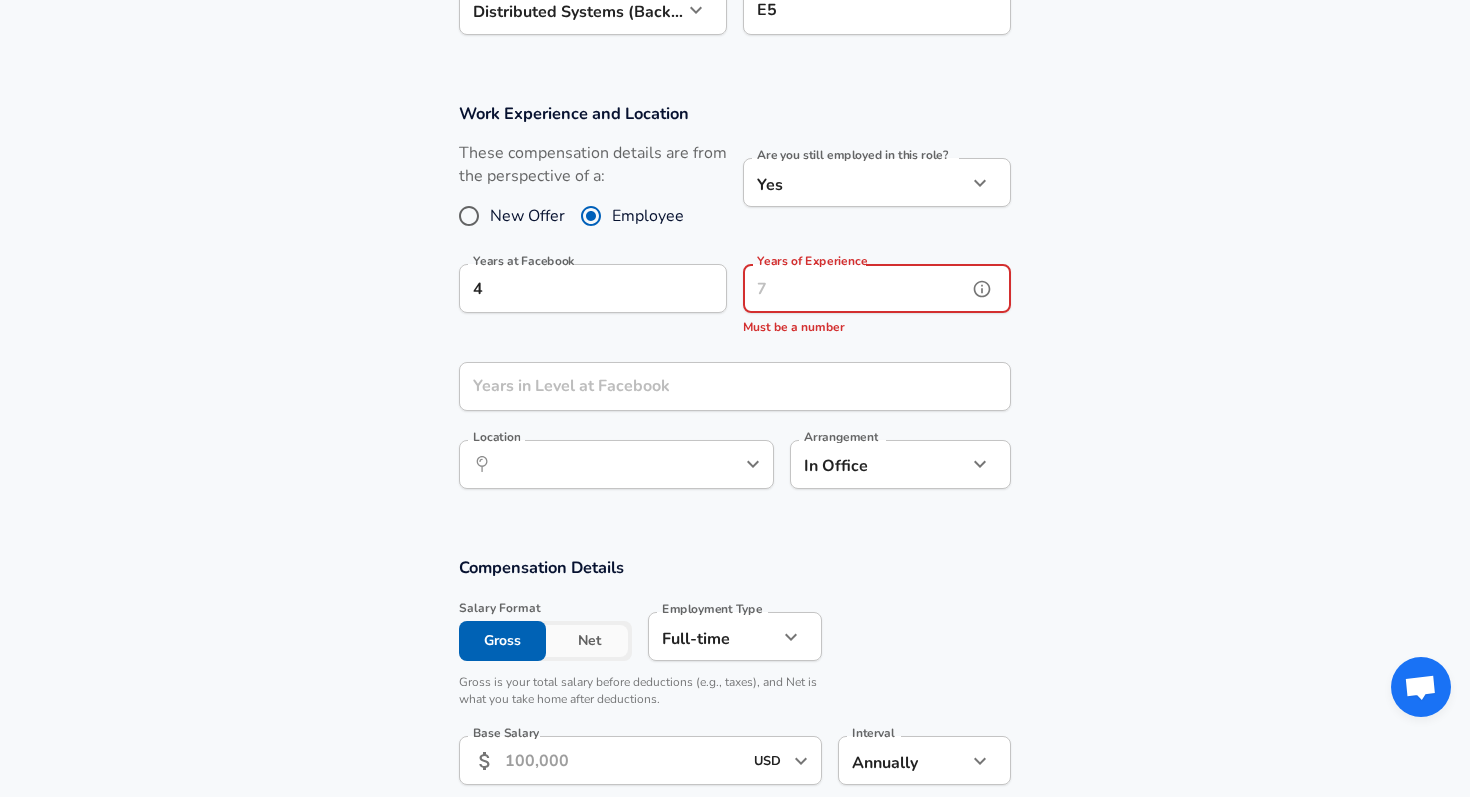 click on "Years of Experience" at bounding box center [855, 288] 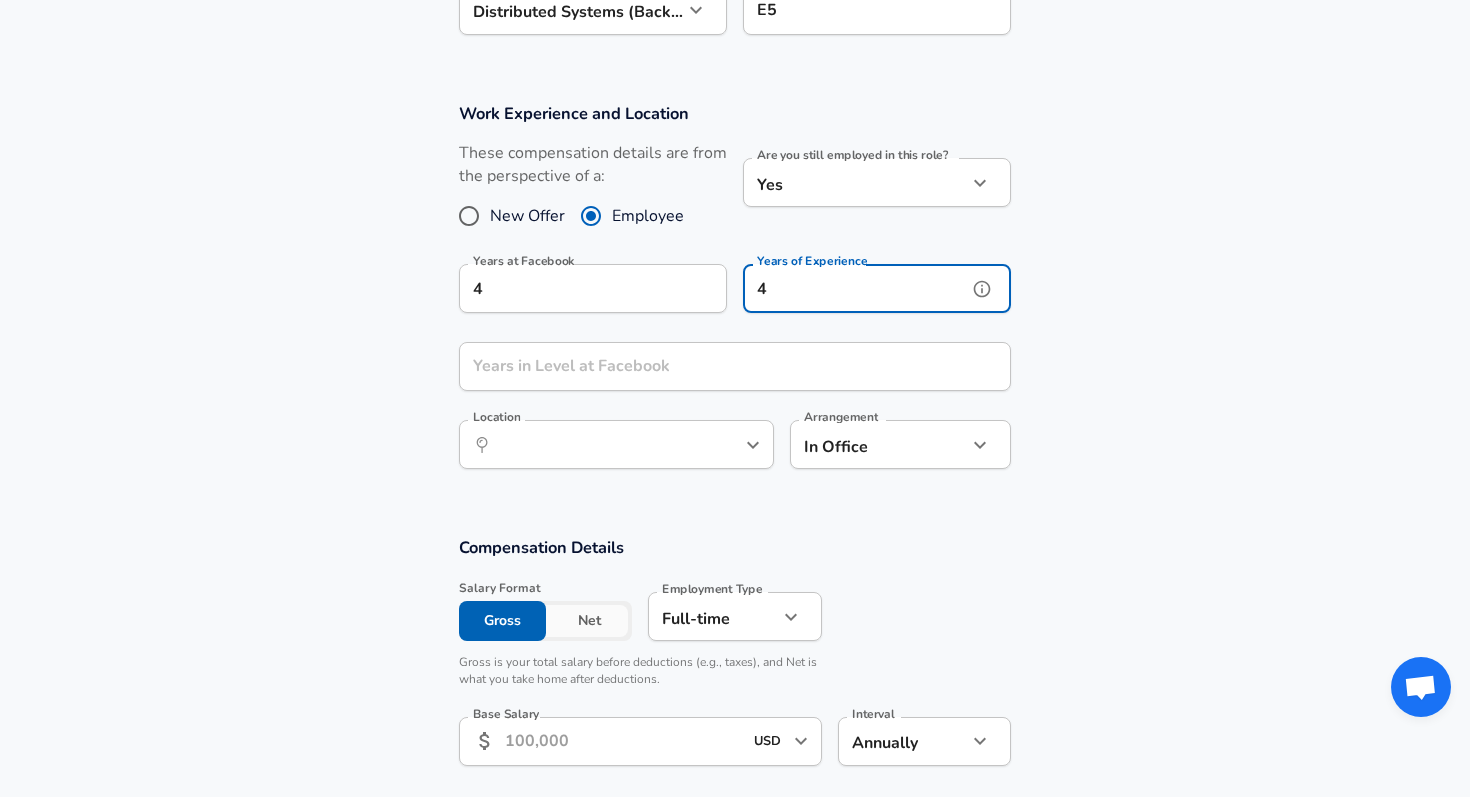 type on "4" 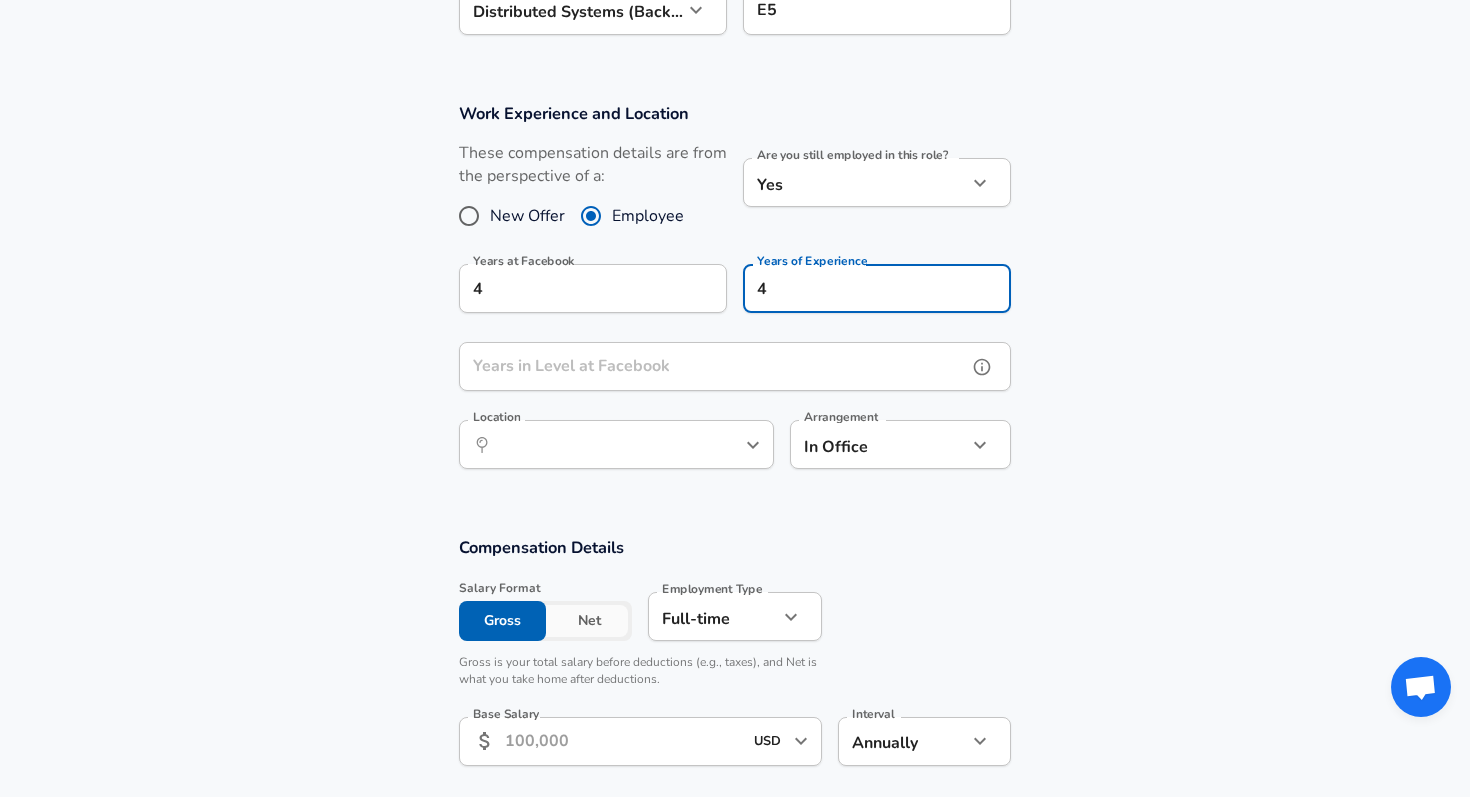 click on "Years in Level at Facebook" at bounding box center (713, 366) 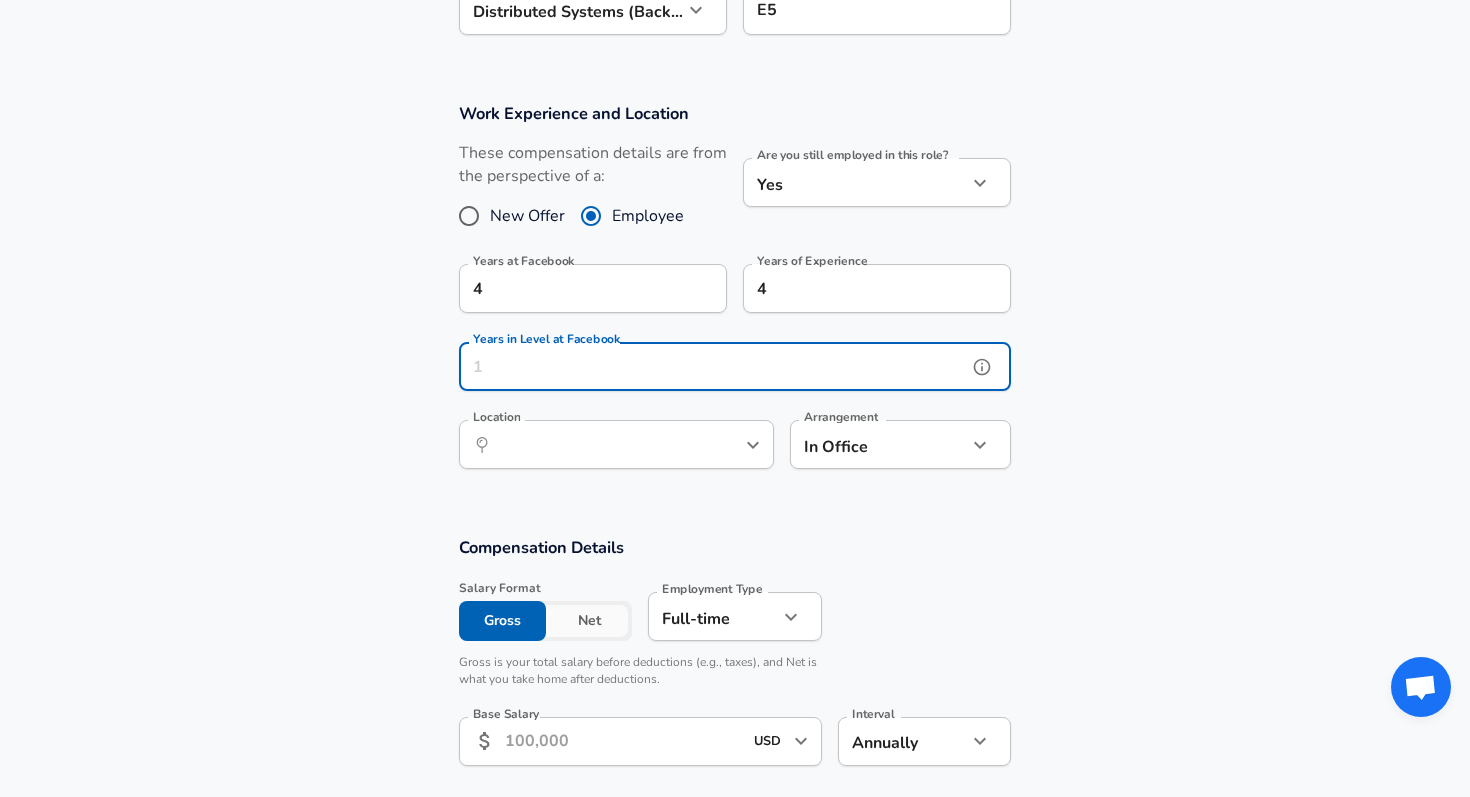 type on "4" 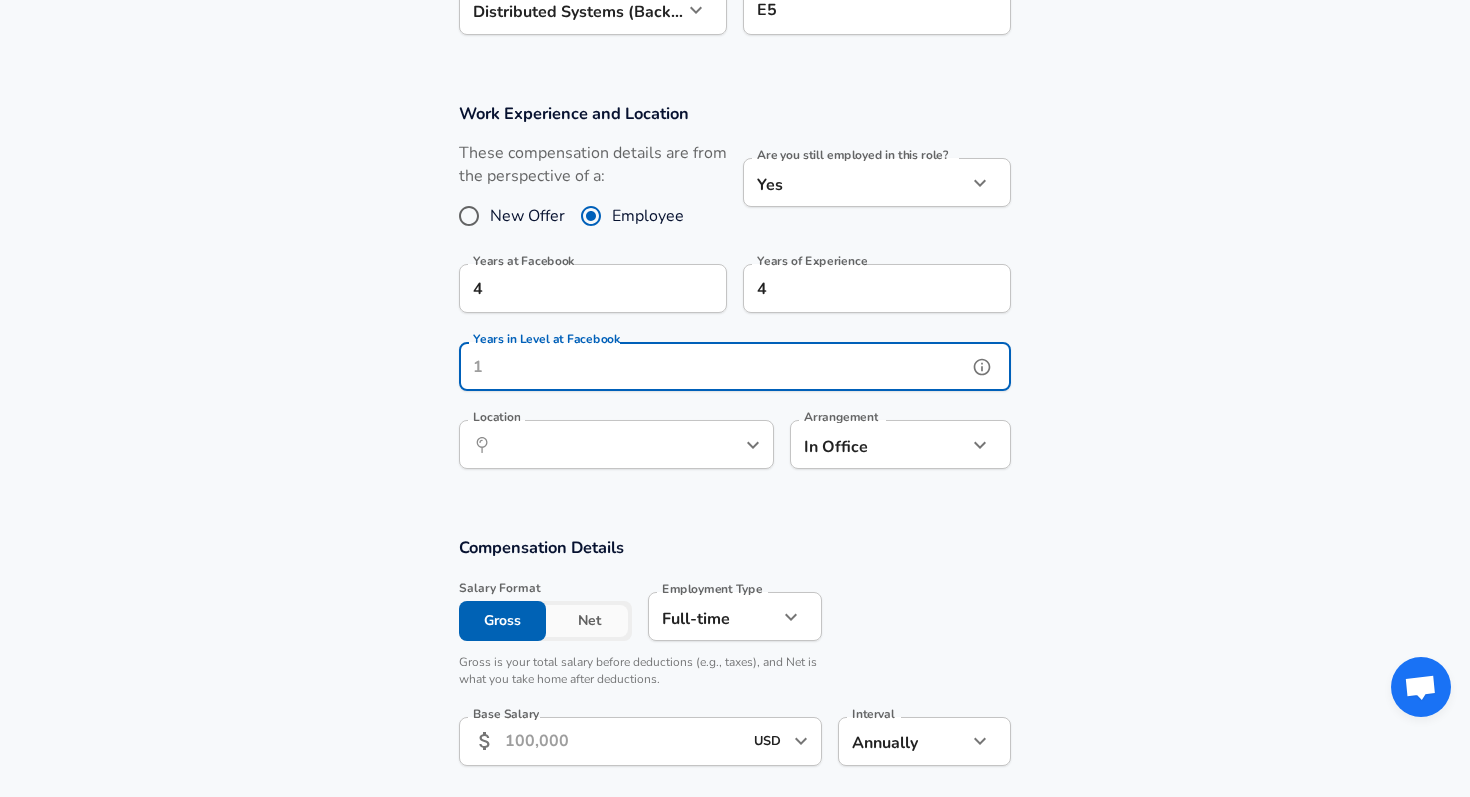 type on "1" 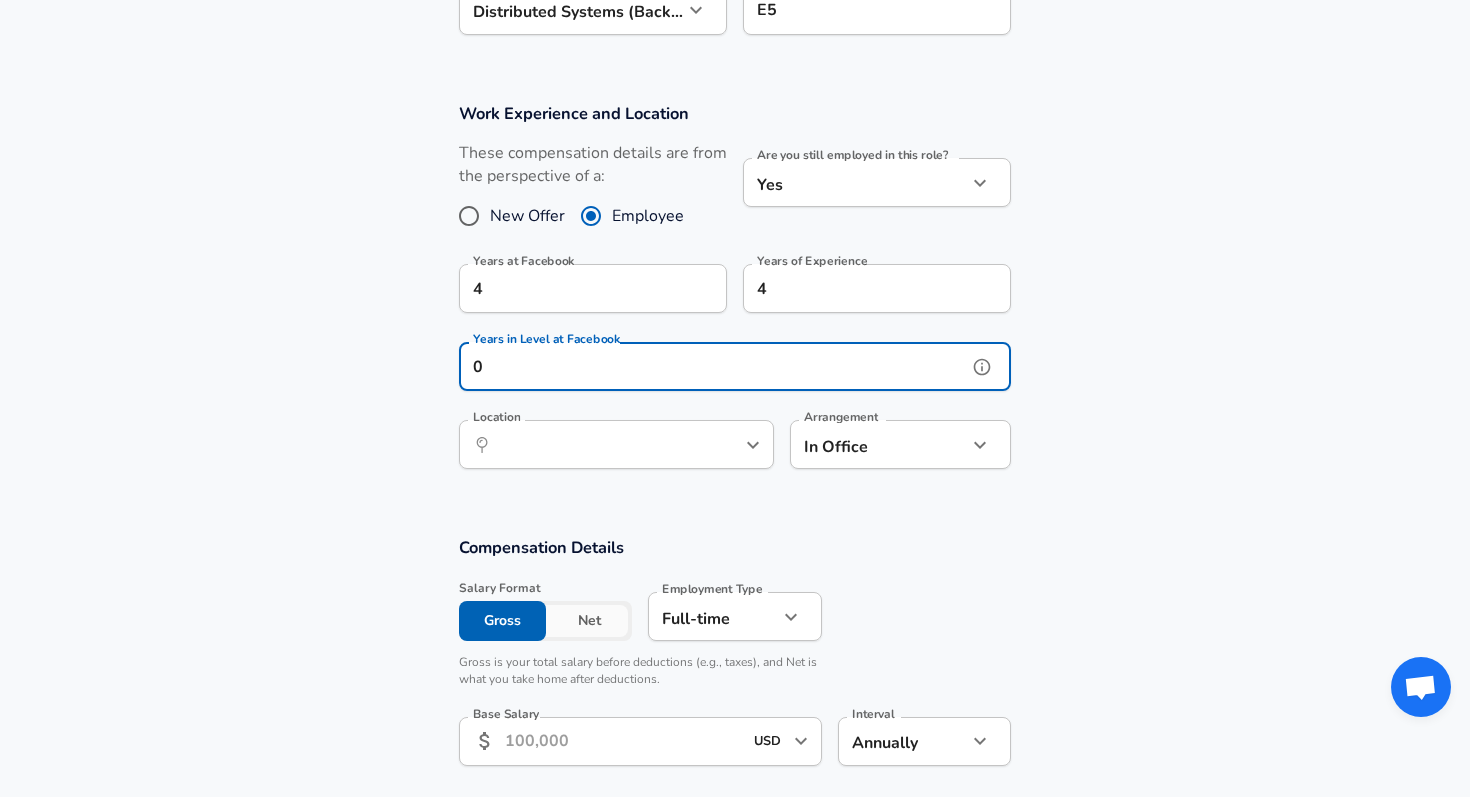 type on "0" 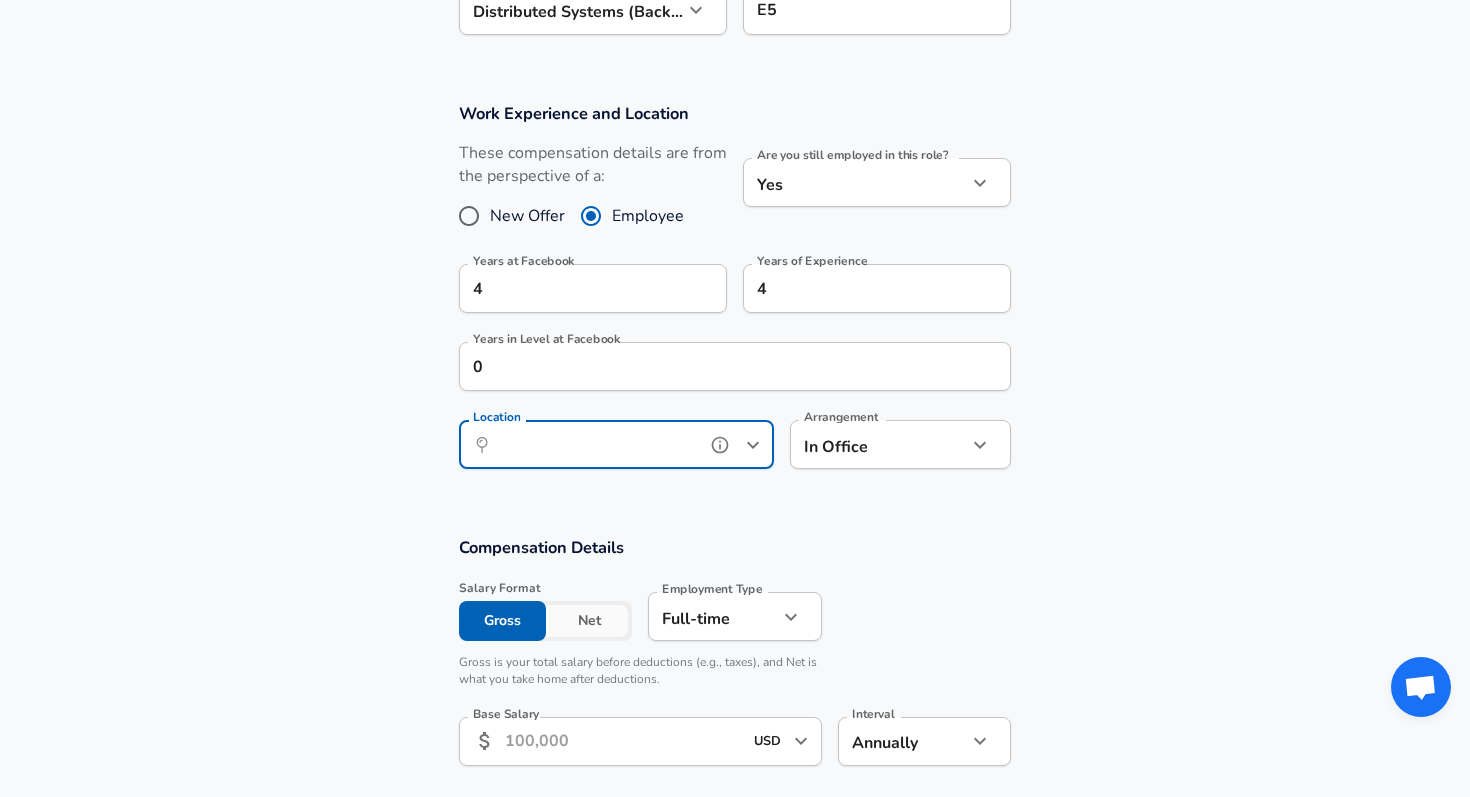click 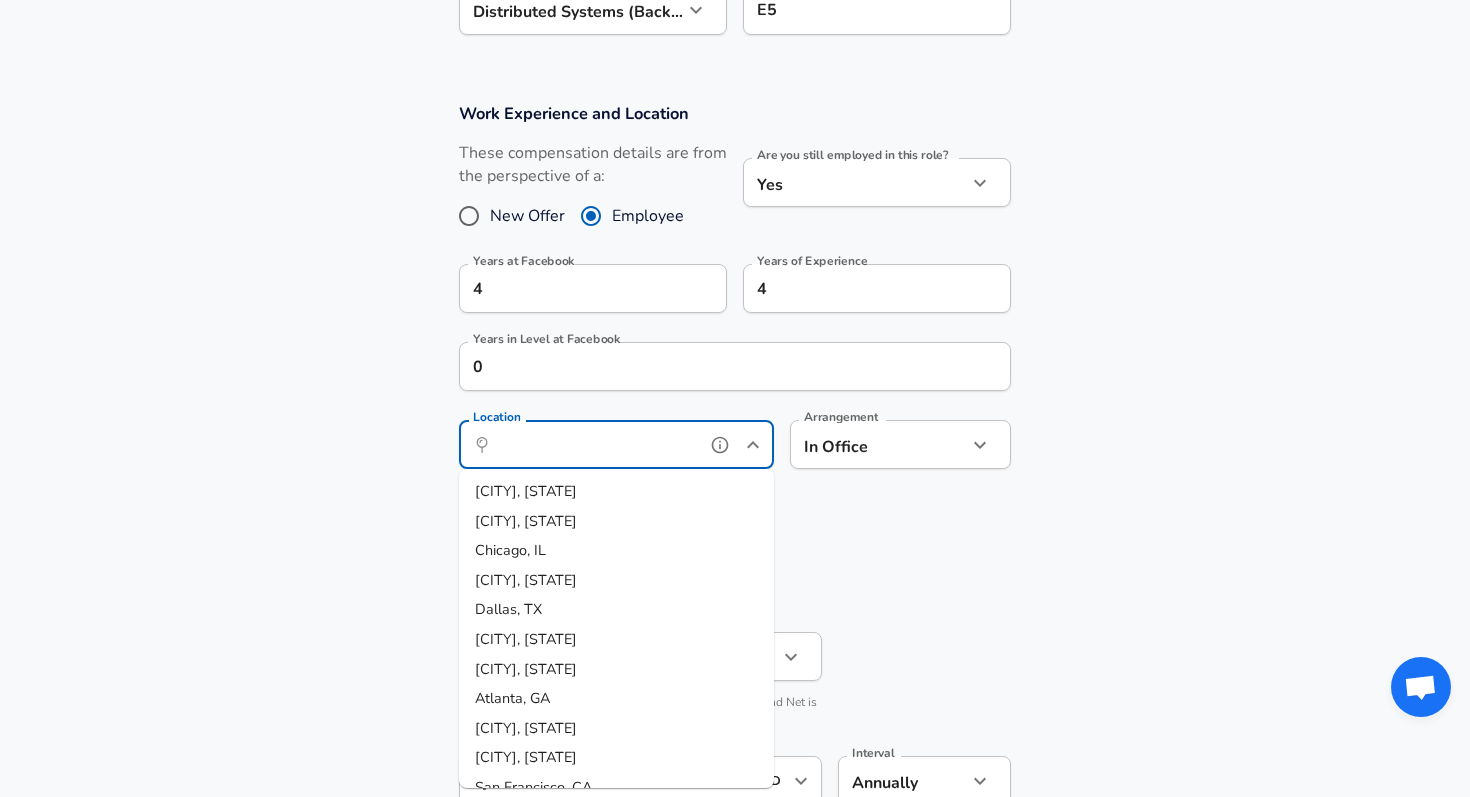 click on "Location" at bounding box center [594, 444] 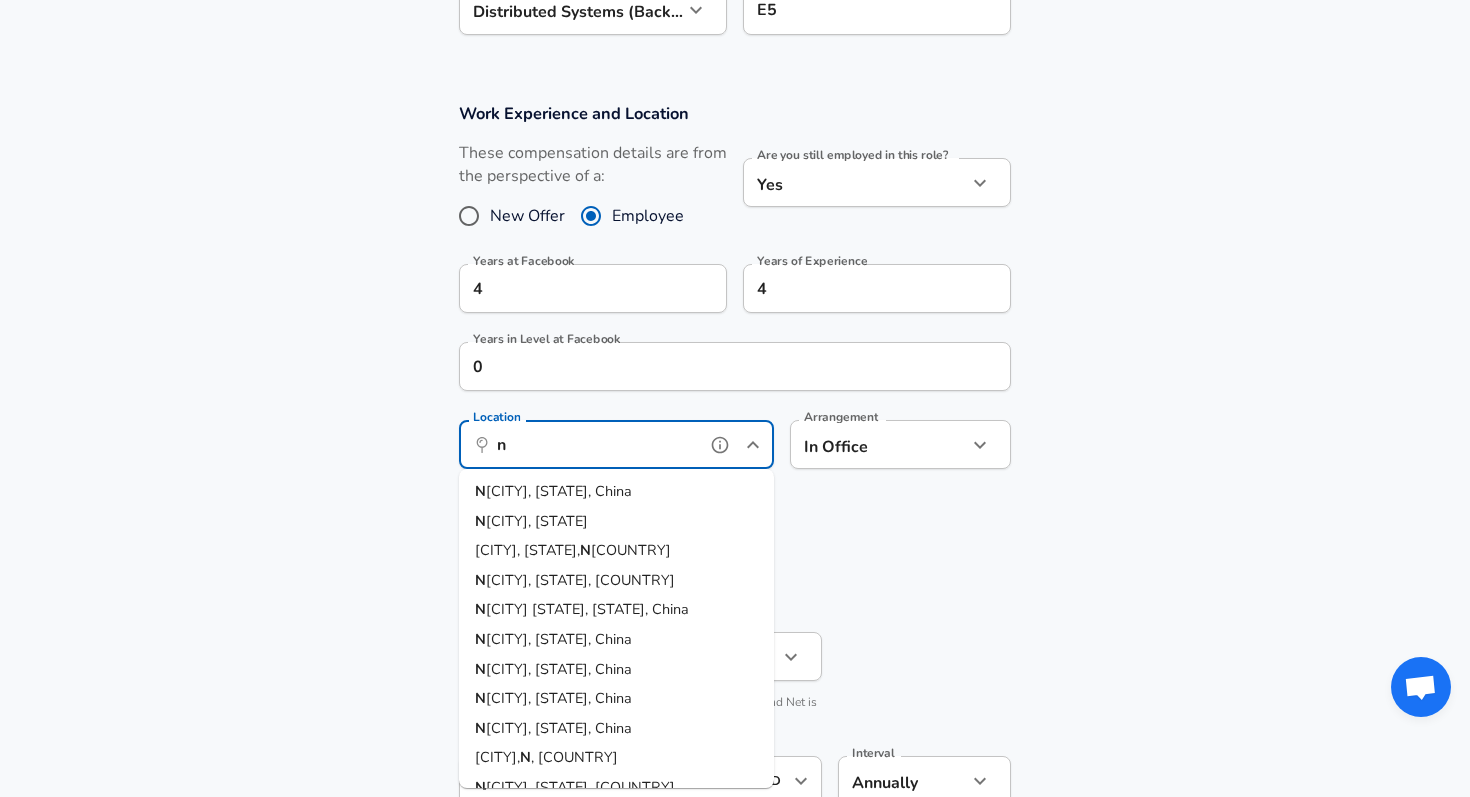 click on "N [CITY], [STATE], China" at bounding box center (616, 492) 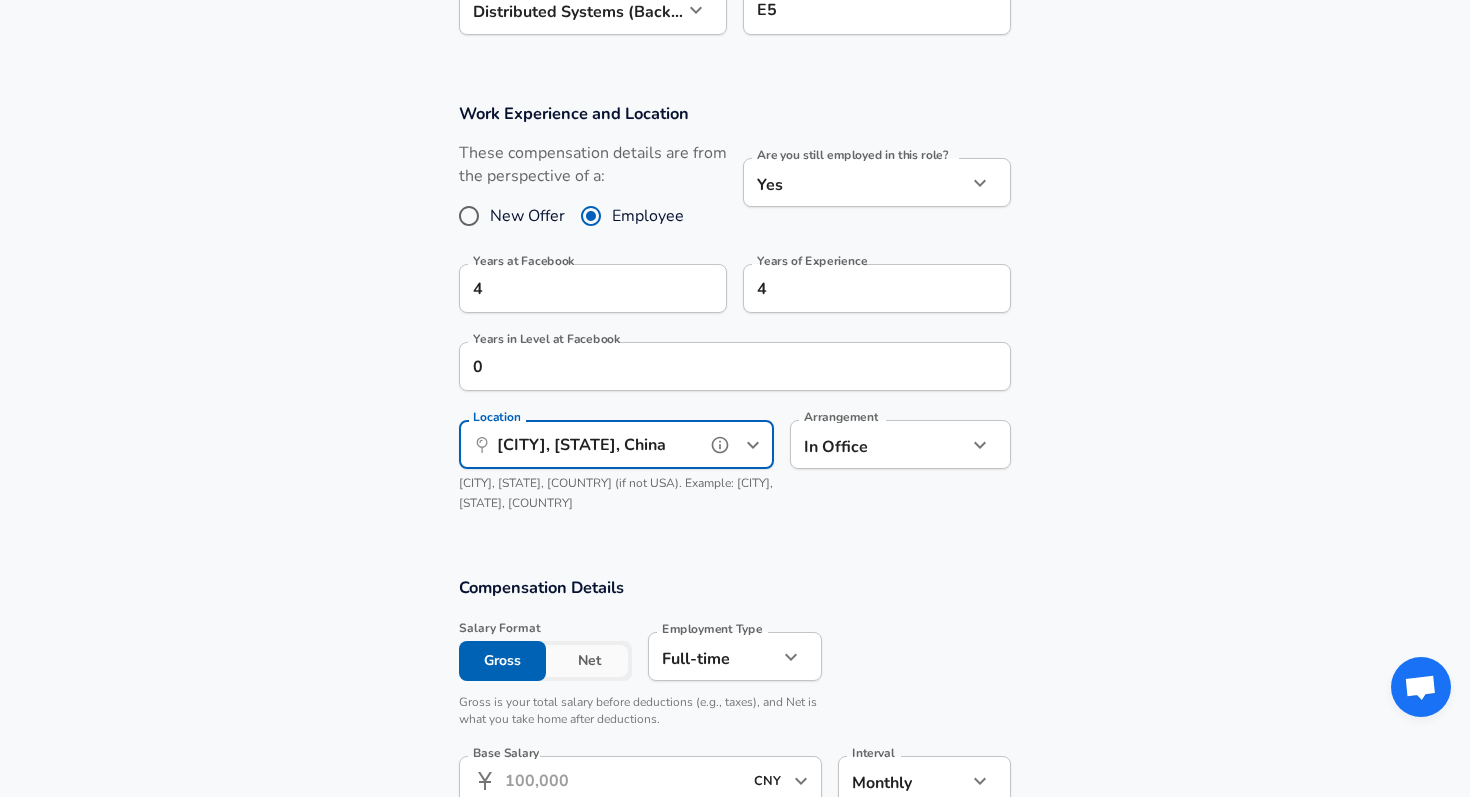 click on "[CITY], [STATE], [COUNTRY] (if not USA). Example: [CITY], [STATE], [COUNTRY]" at bounding box center (616, 493) 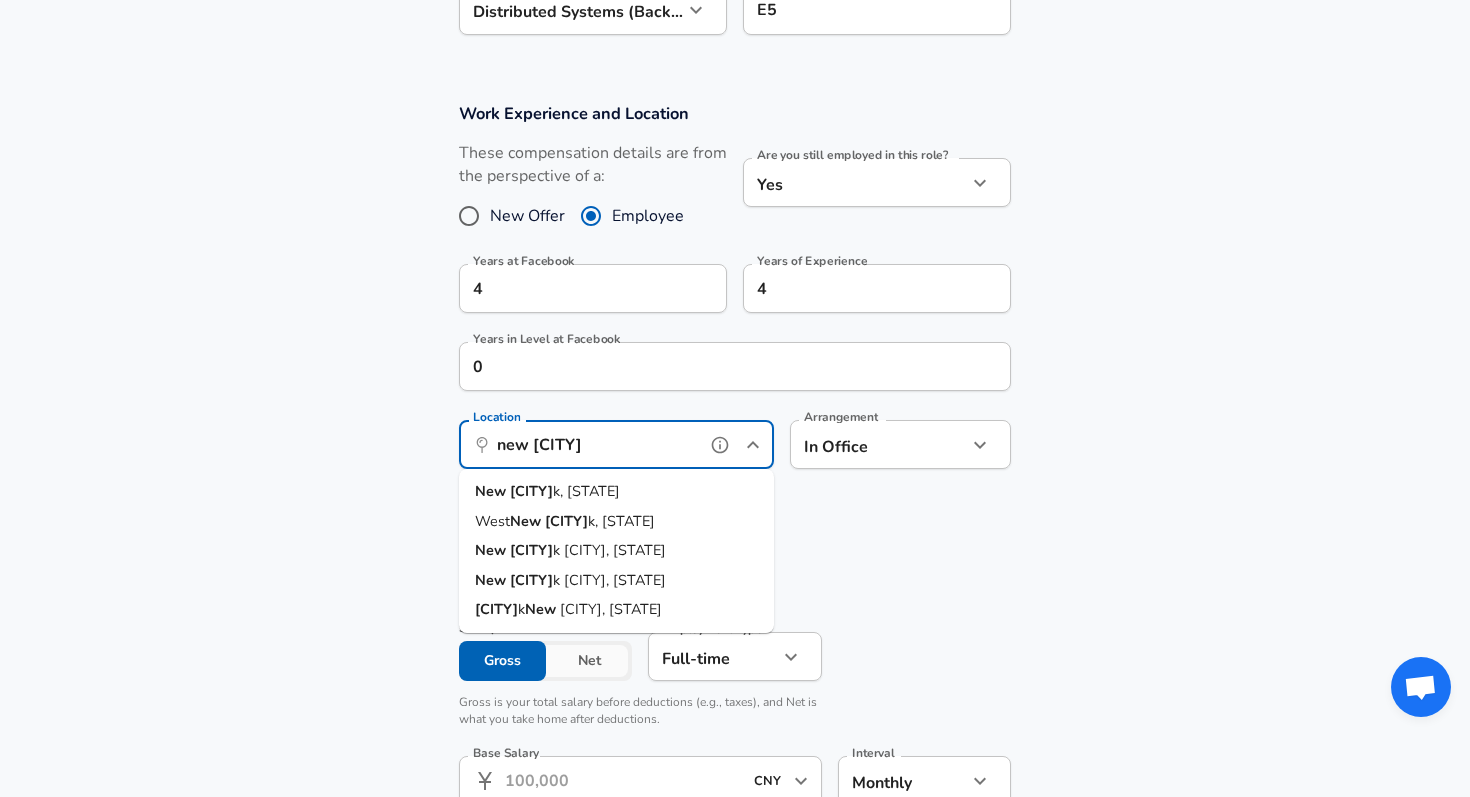 type on "new [CITY]" 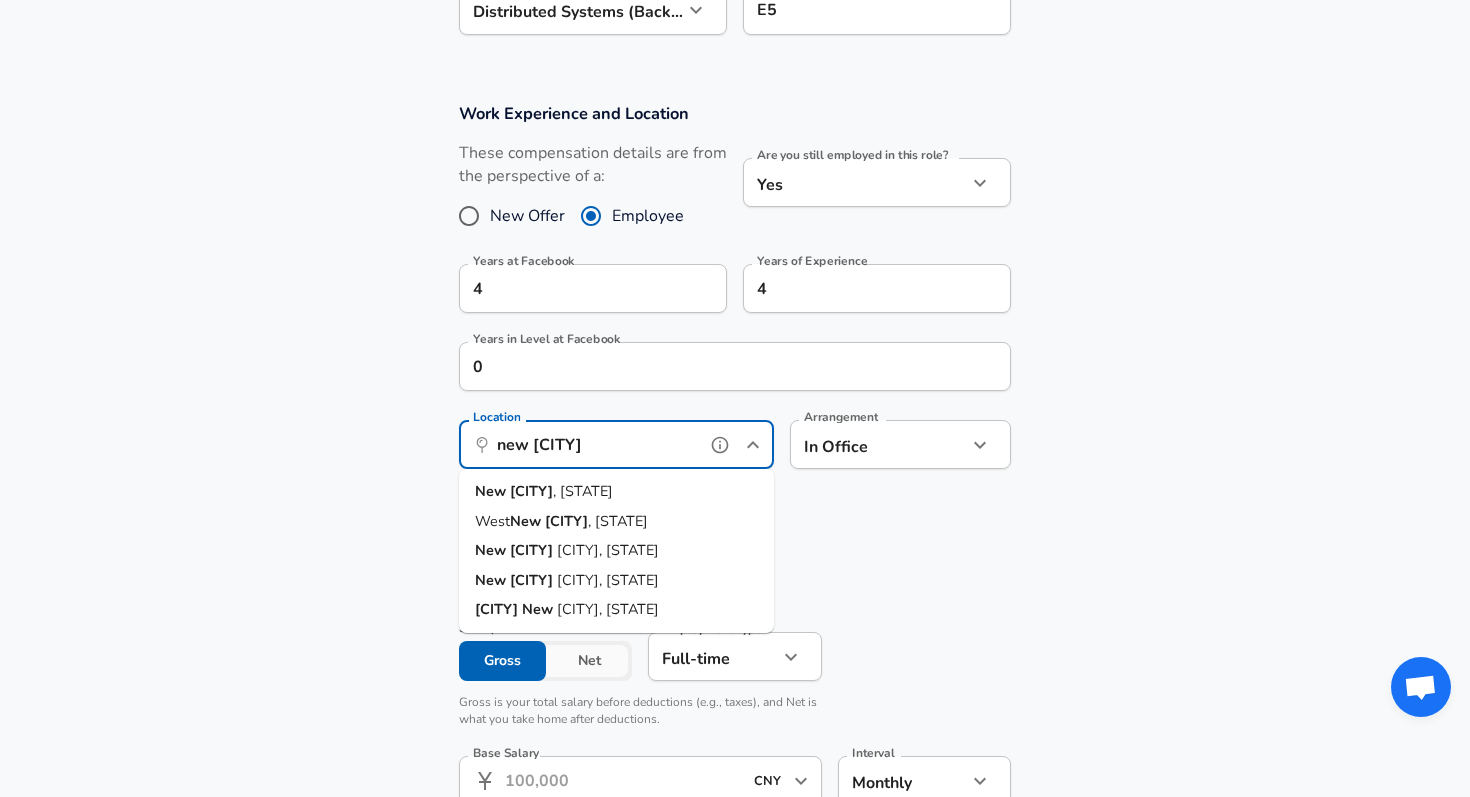 click on "[CITY]     [STATE] , [STATE]" at bounding box center [616, 492] 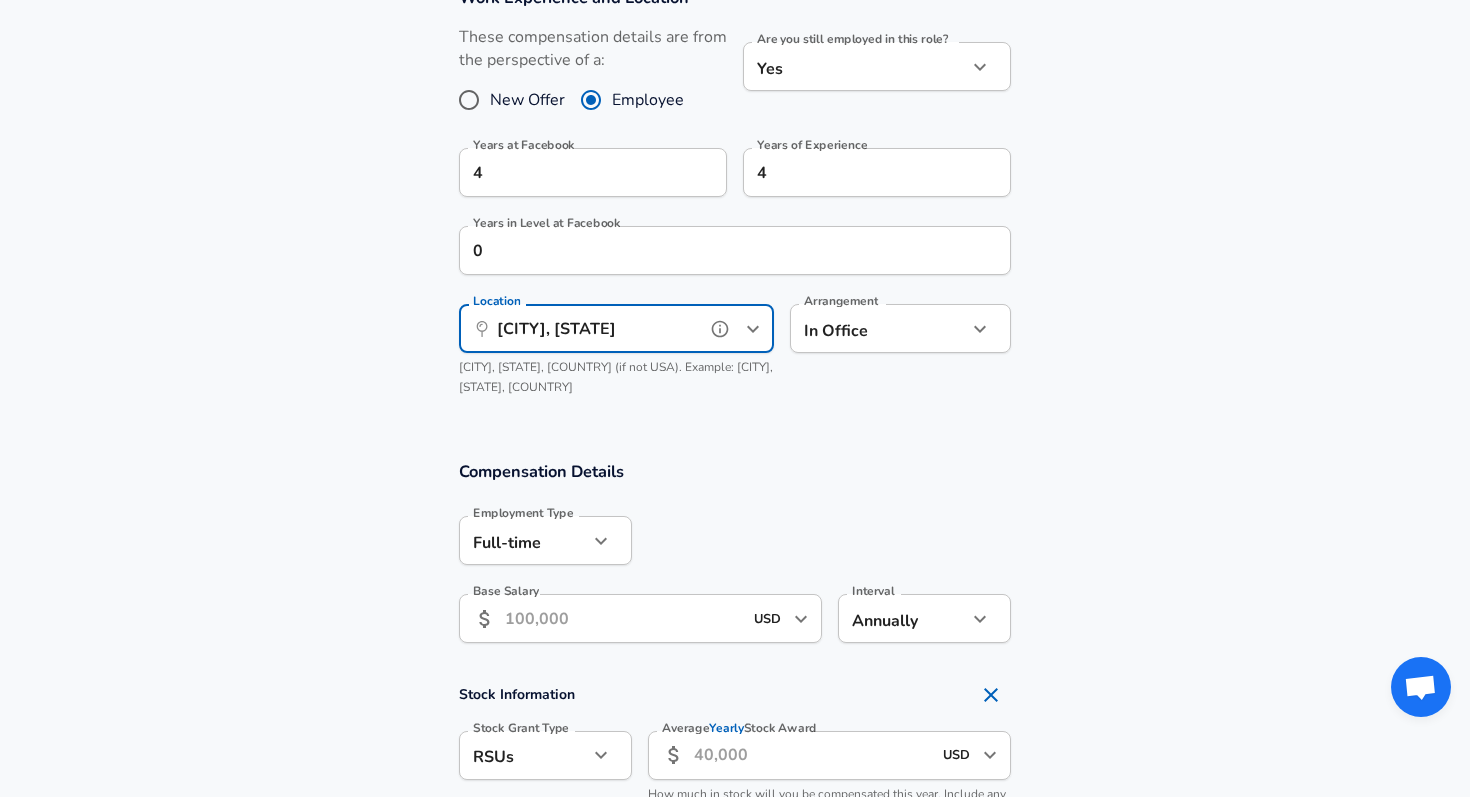 scroll, scrollTop: 1284, scrollLeft: 0, axis: vertical 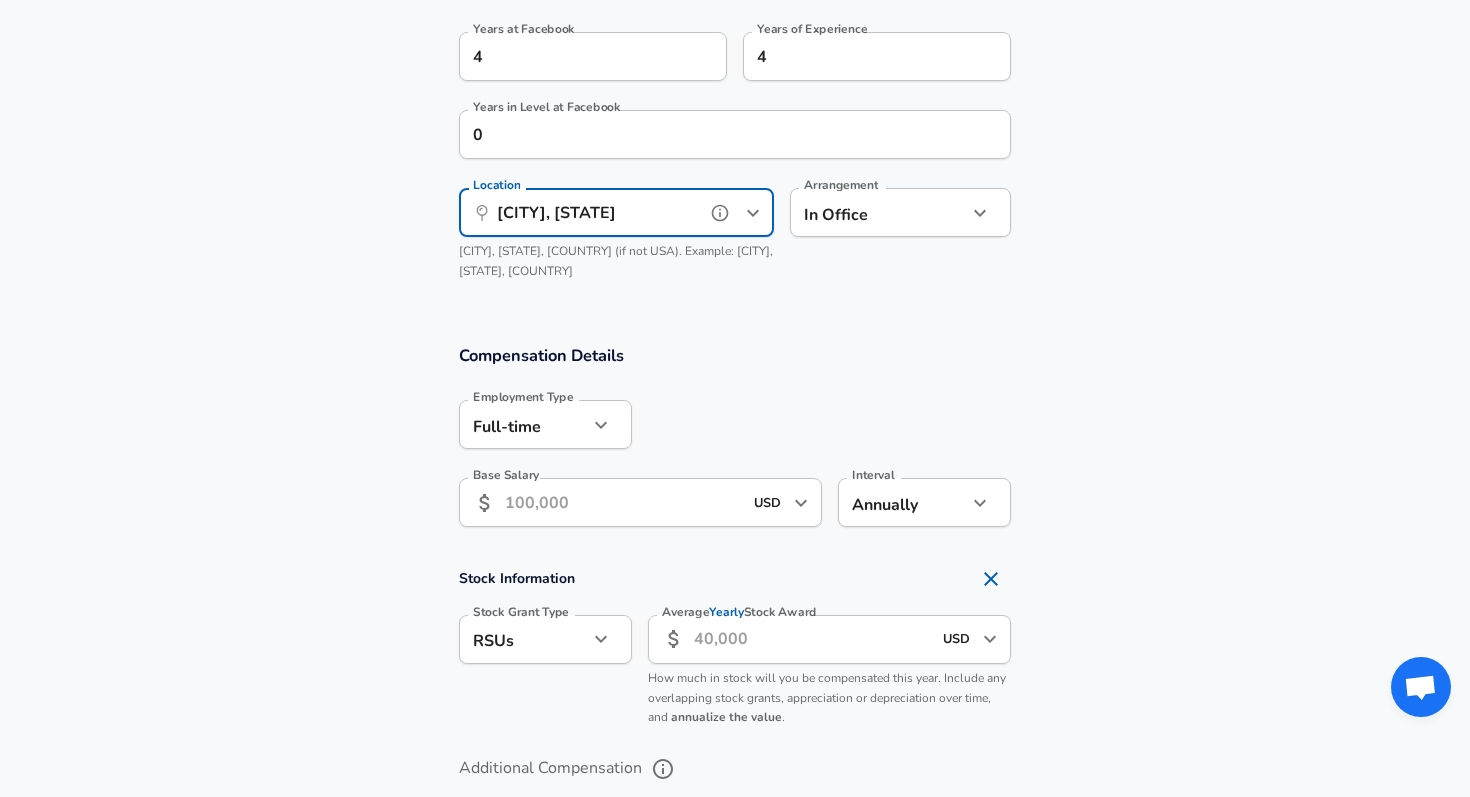 type on "[CITY], [STATE]" 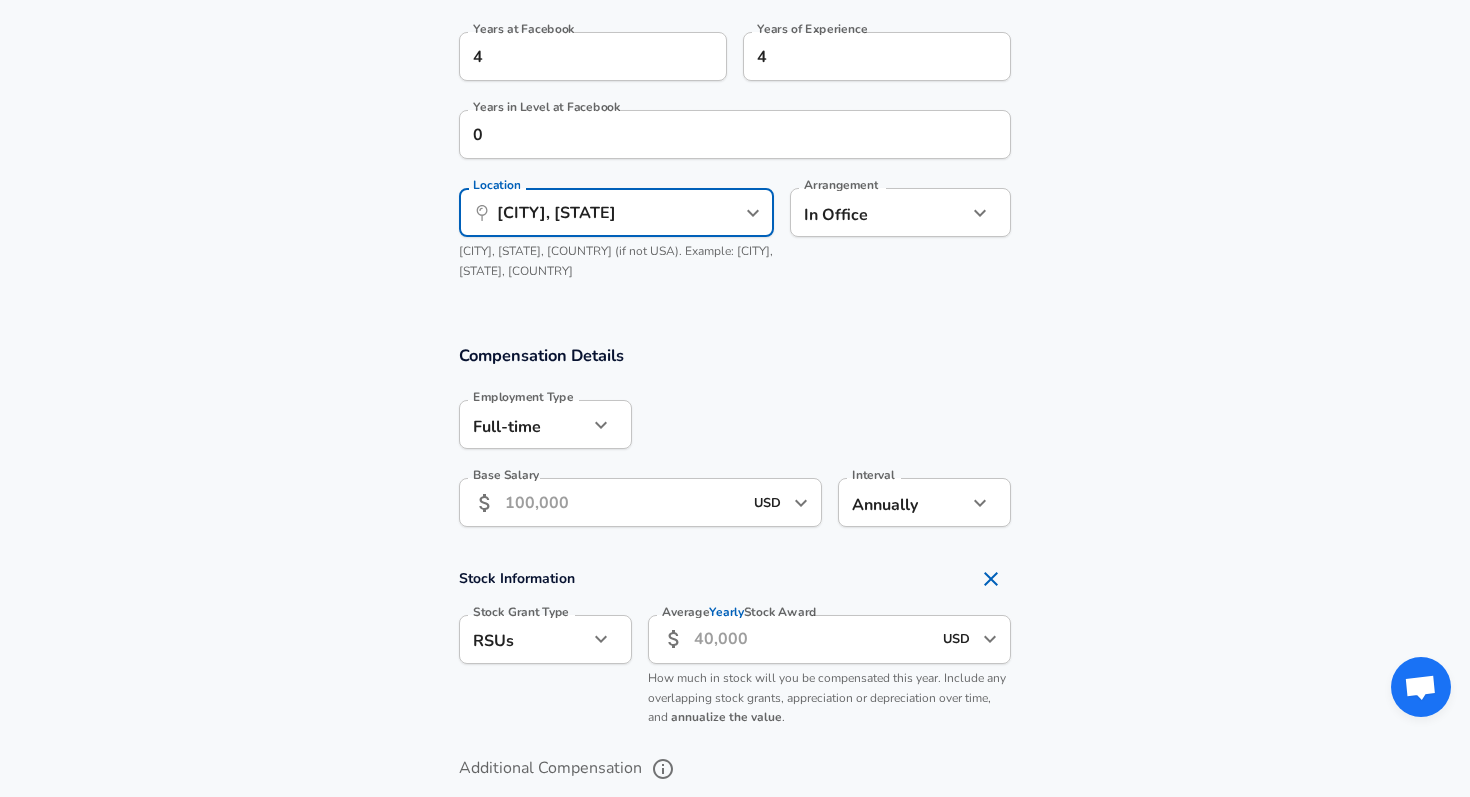click on "Base Salary" at bounding box center [623, 502] 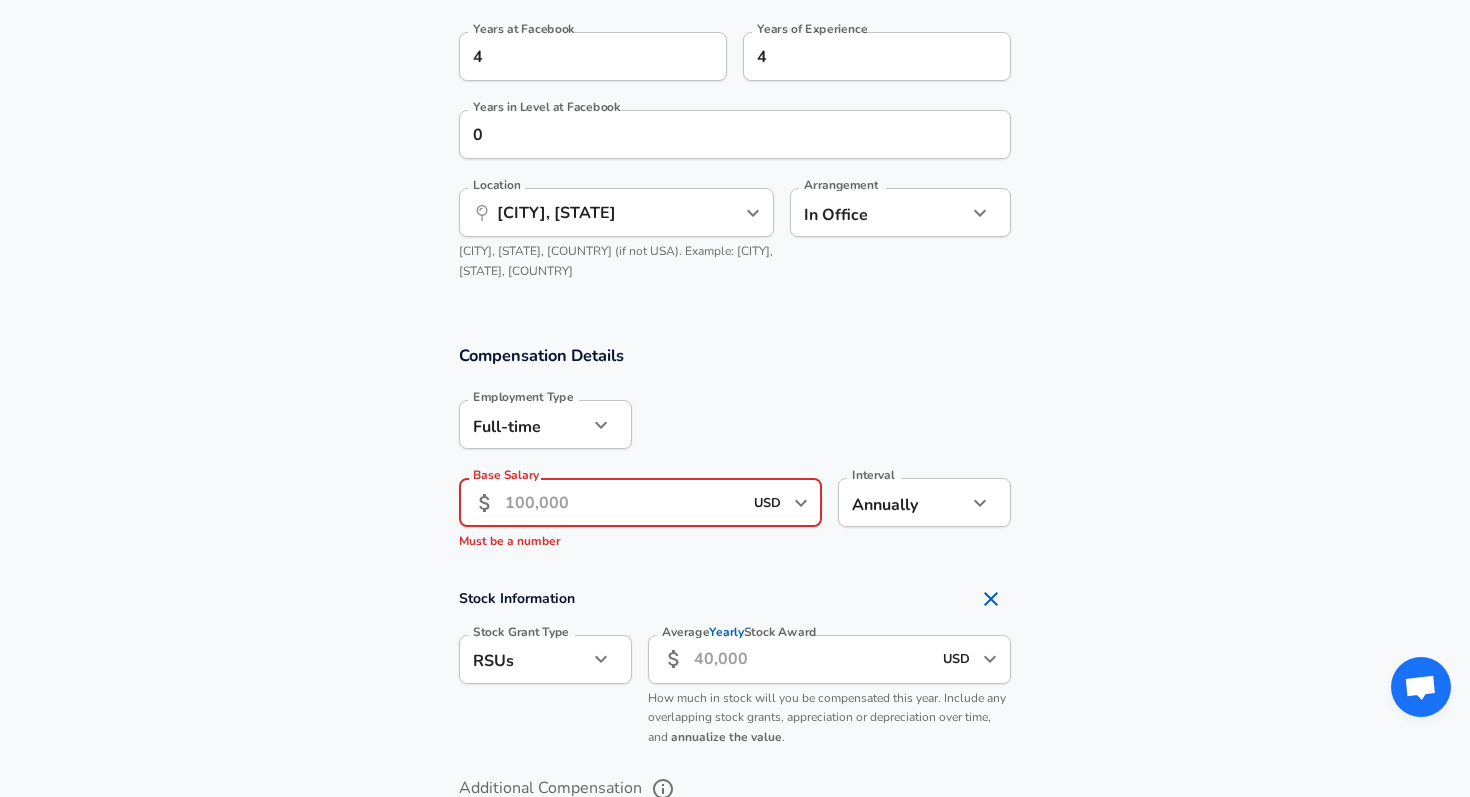 paste on "[NUMBER]" 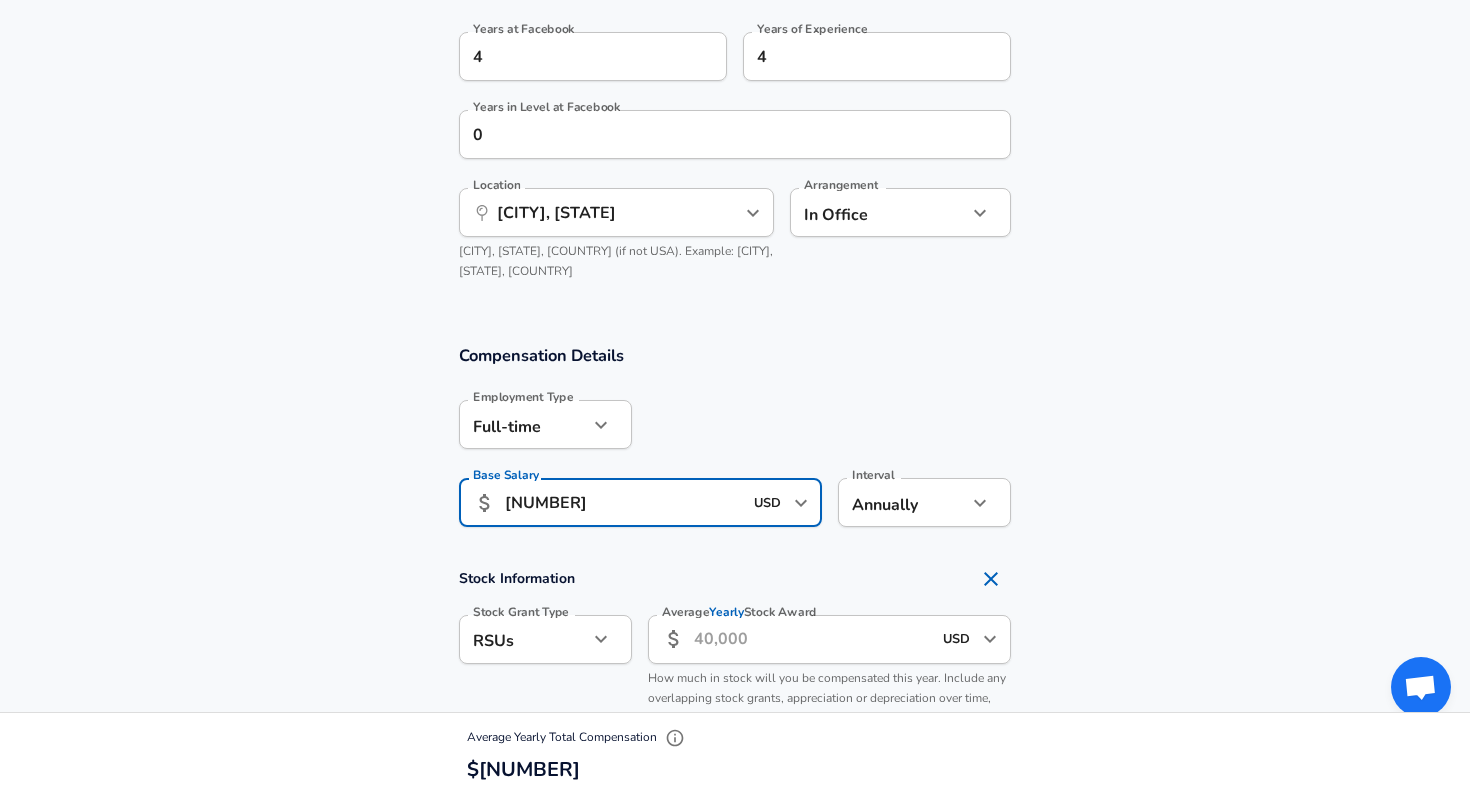 type on "[NUMBER]" 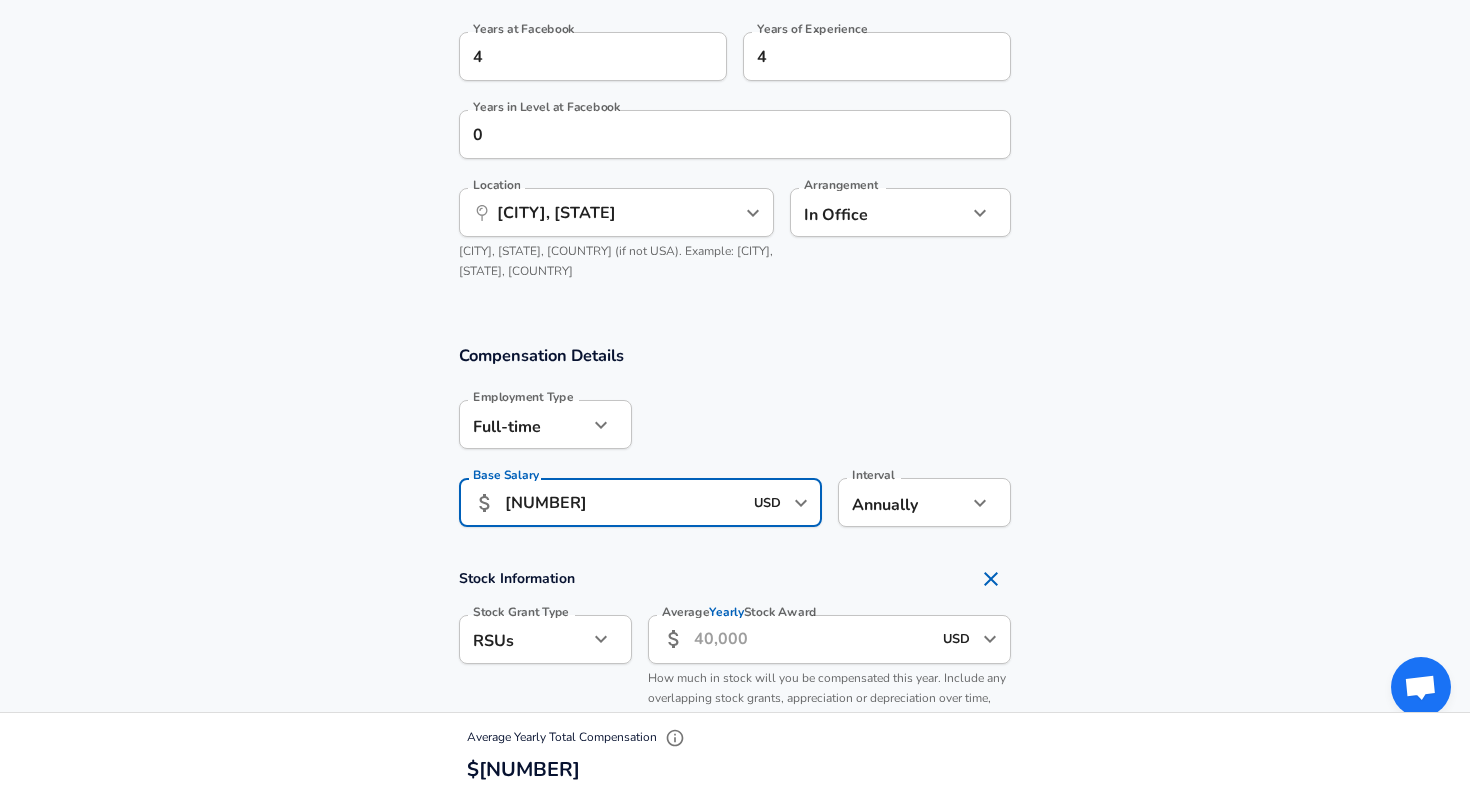 click on "Average  Yearly  Stock Award" at bounding box center (812, 639) 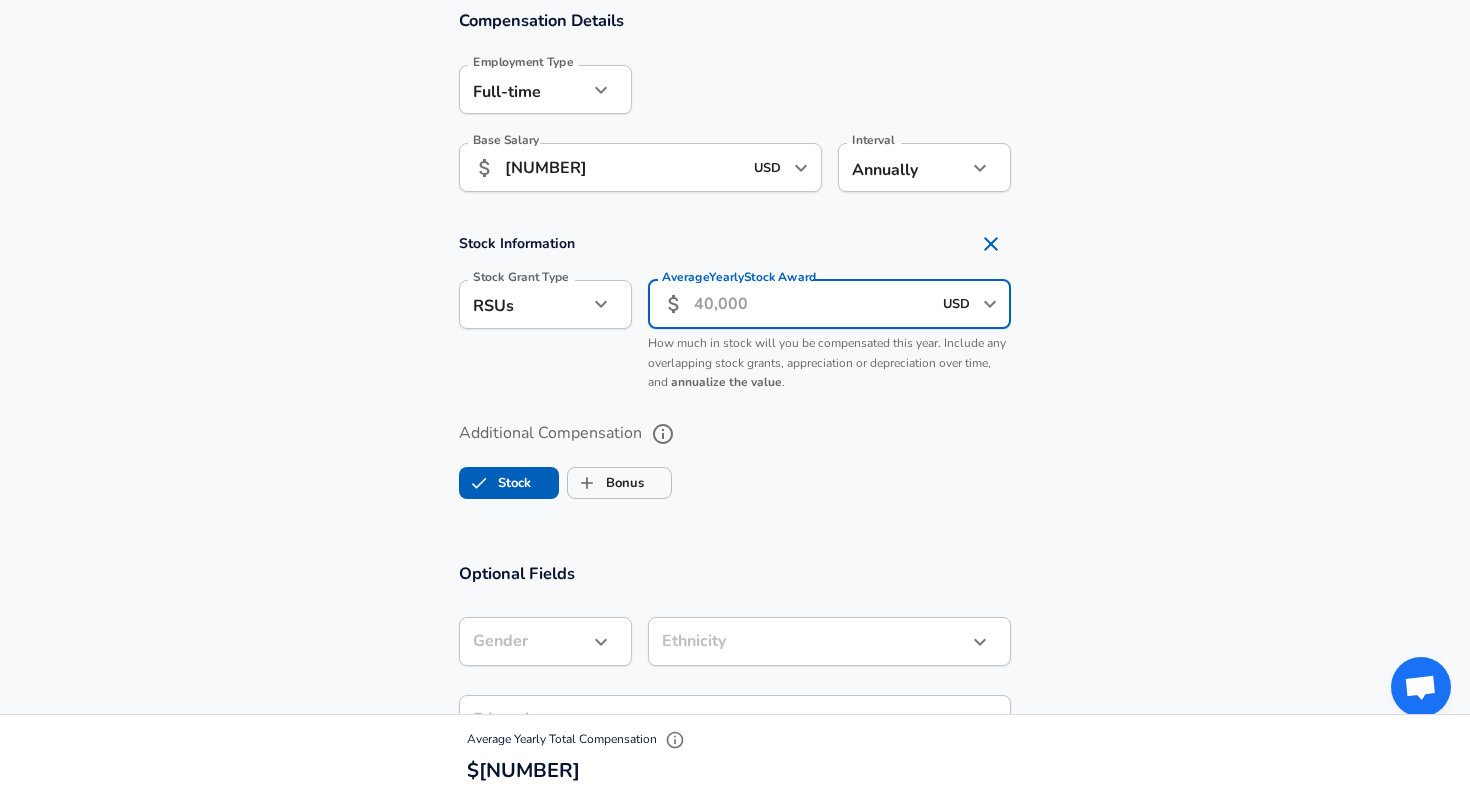 scroll, scrollTop: 1615, scrollLeft: 0, axis: vertical 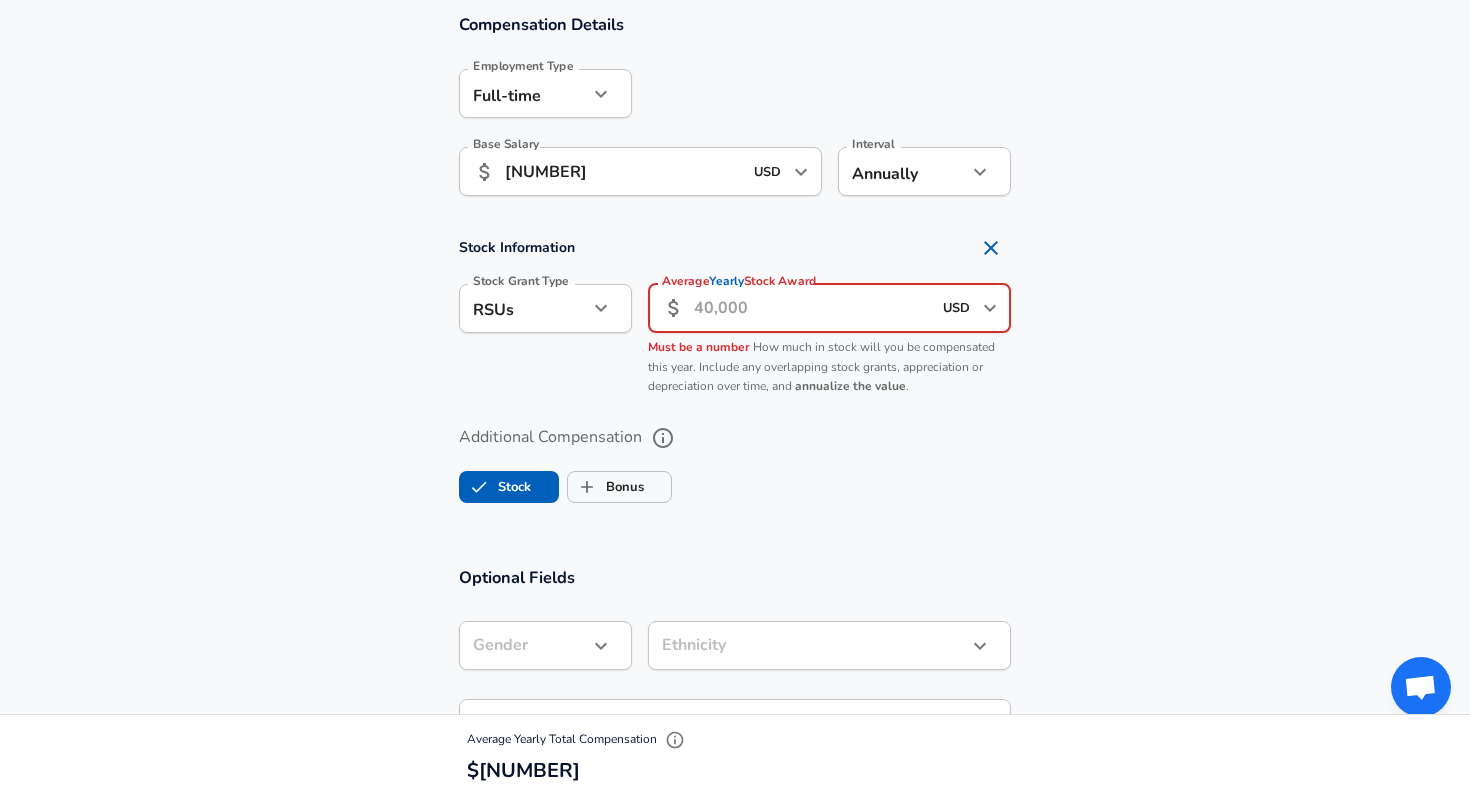 click on "Average  Yearly  Stock Award" at bounding box center [812, 308] 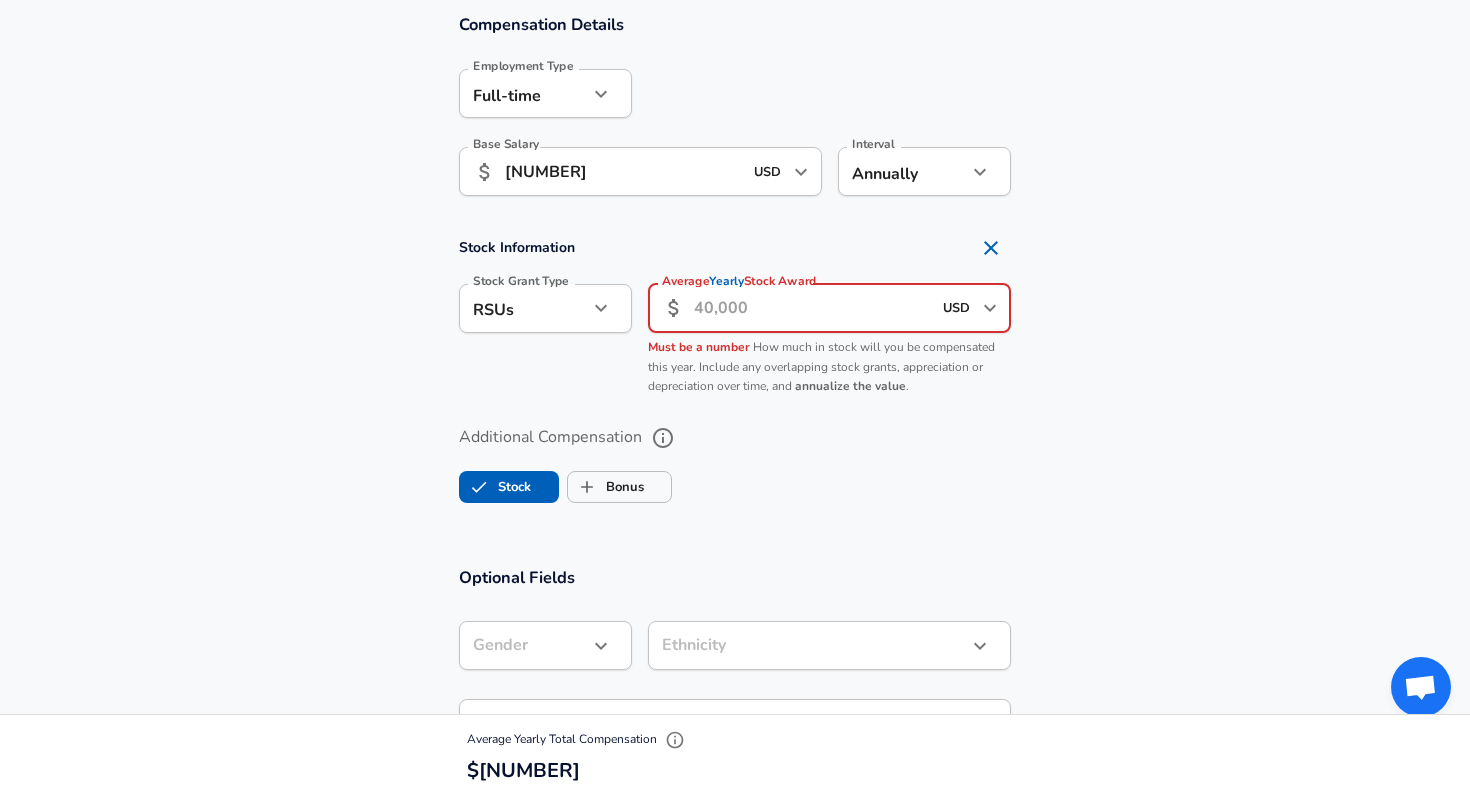 click on "Average  Yearly  Stock Award" at bounding box center (812, 308) 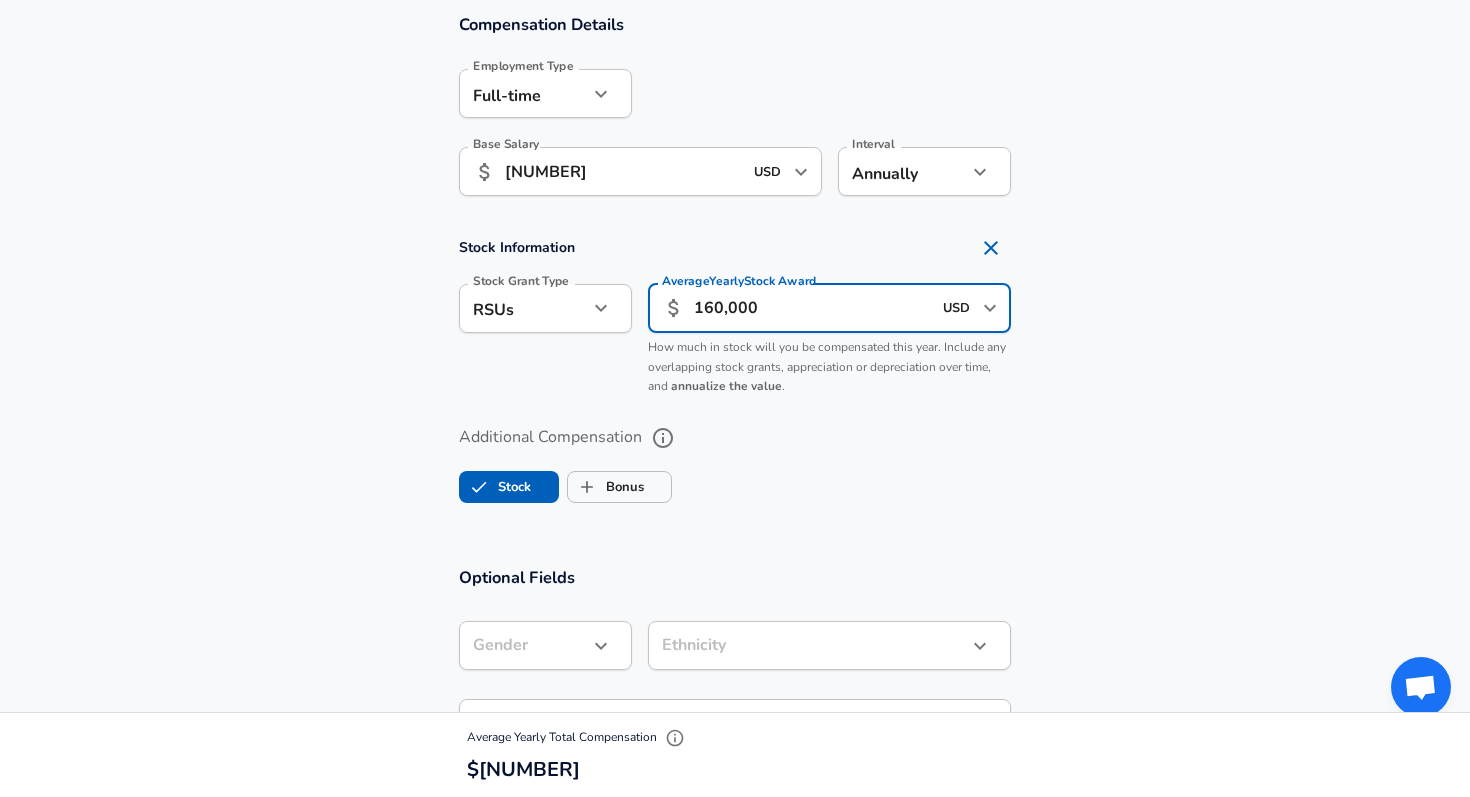 type on "160,000" 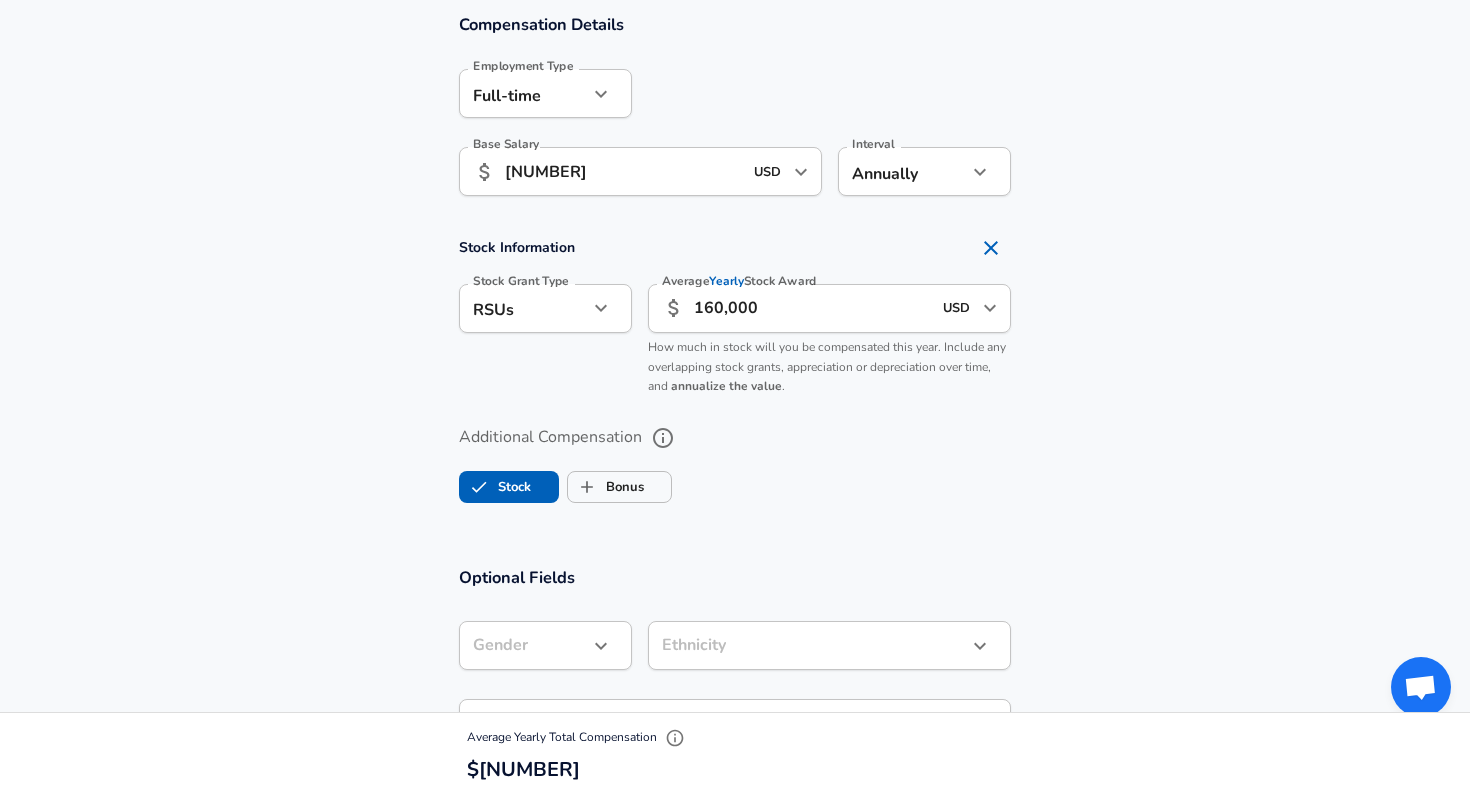 click on "How much in stock will you be compensated this year. Include any overlapping stock grants, appreciation or depreciation over time, and   annualize the value ." at bounding box center [827, 367] 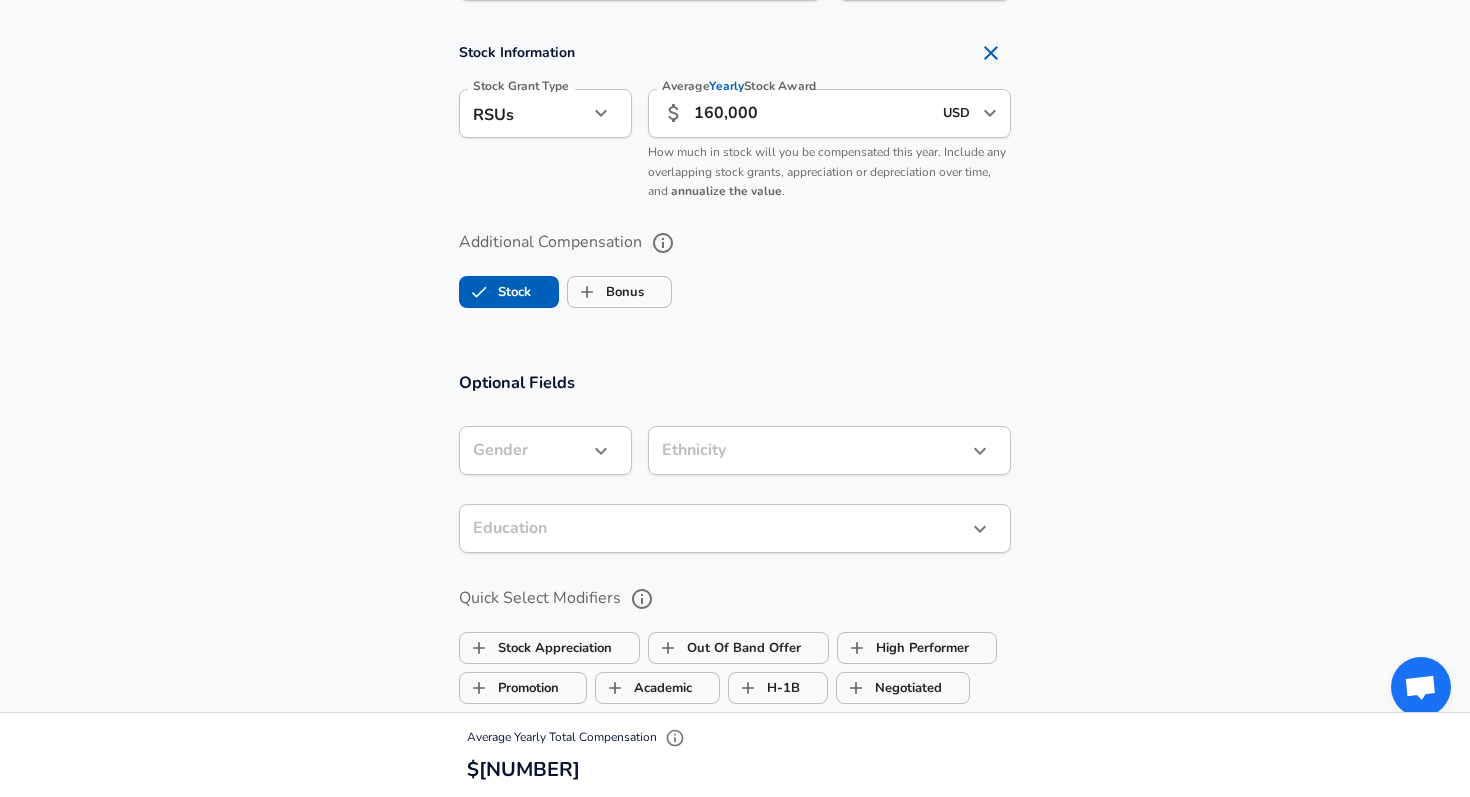 scroll, scrollTop: 1815, scrollLeft: 0, axis: vertical 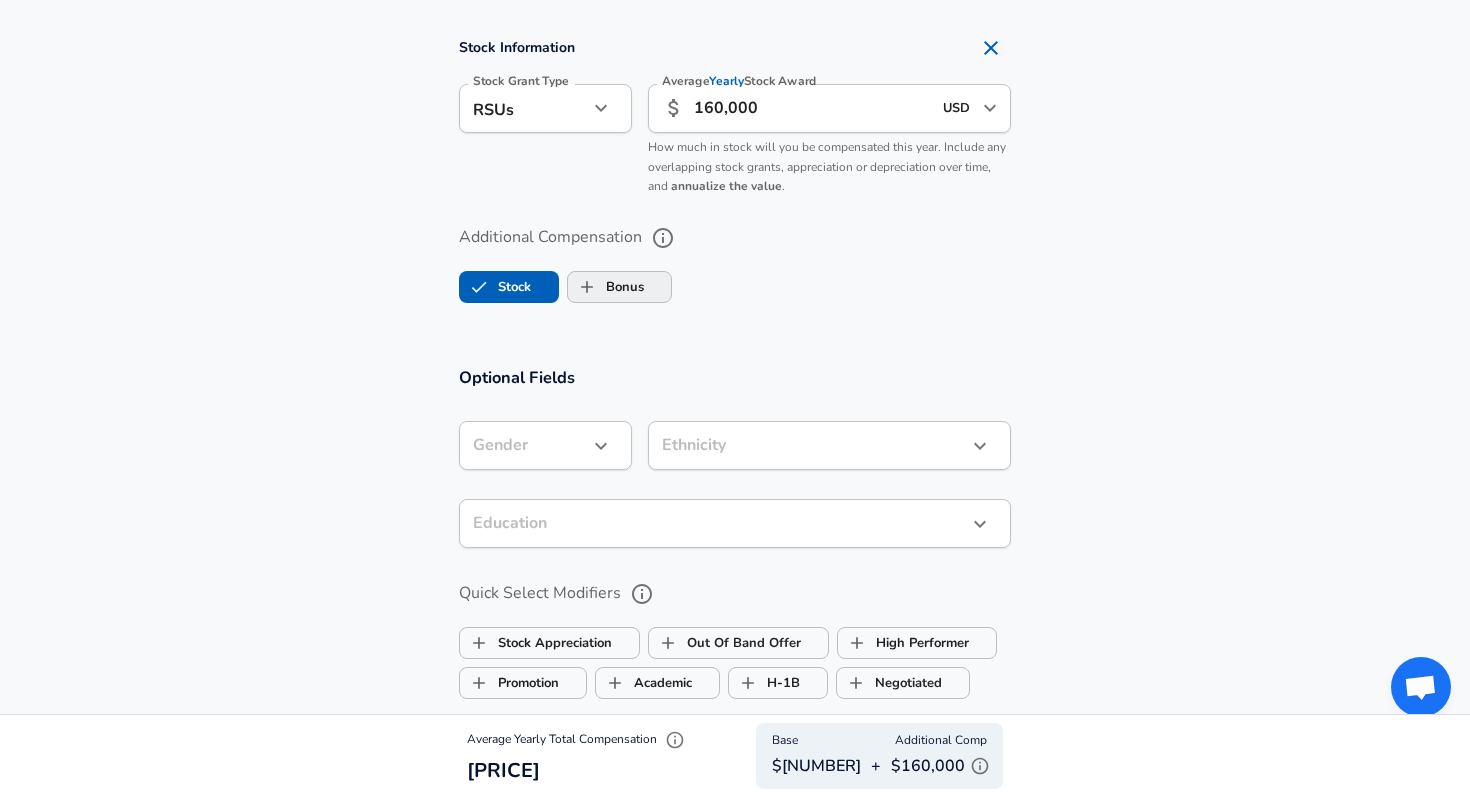 click on "Bonus" at bounding box center (606, 287) 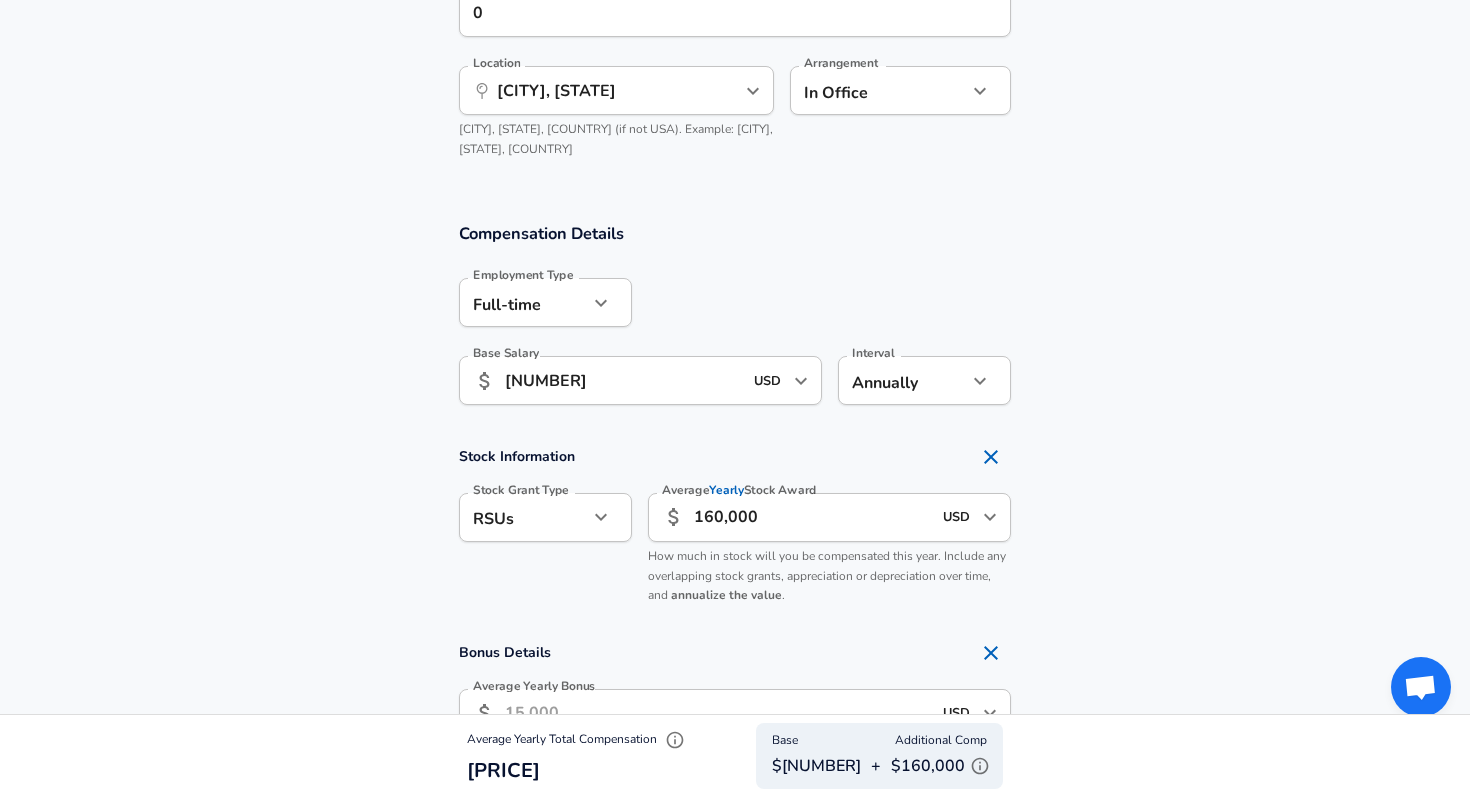 scroll, scrollTop: 1241, scrollLeft: 0, axis: vertical 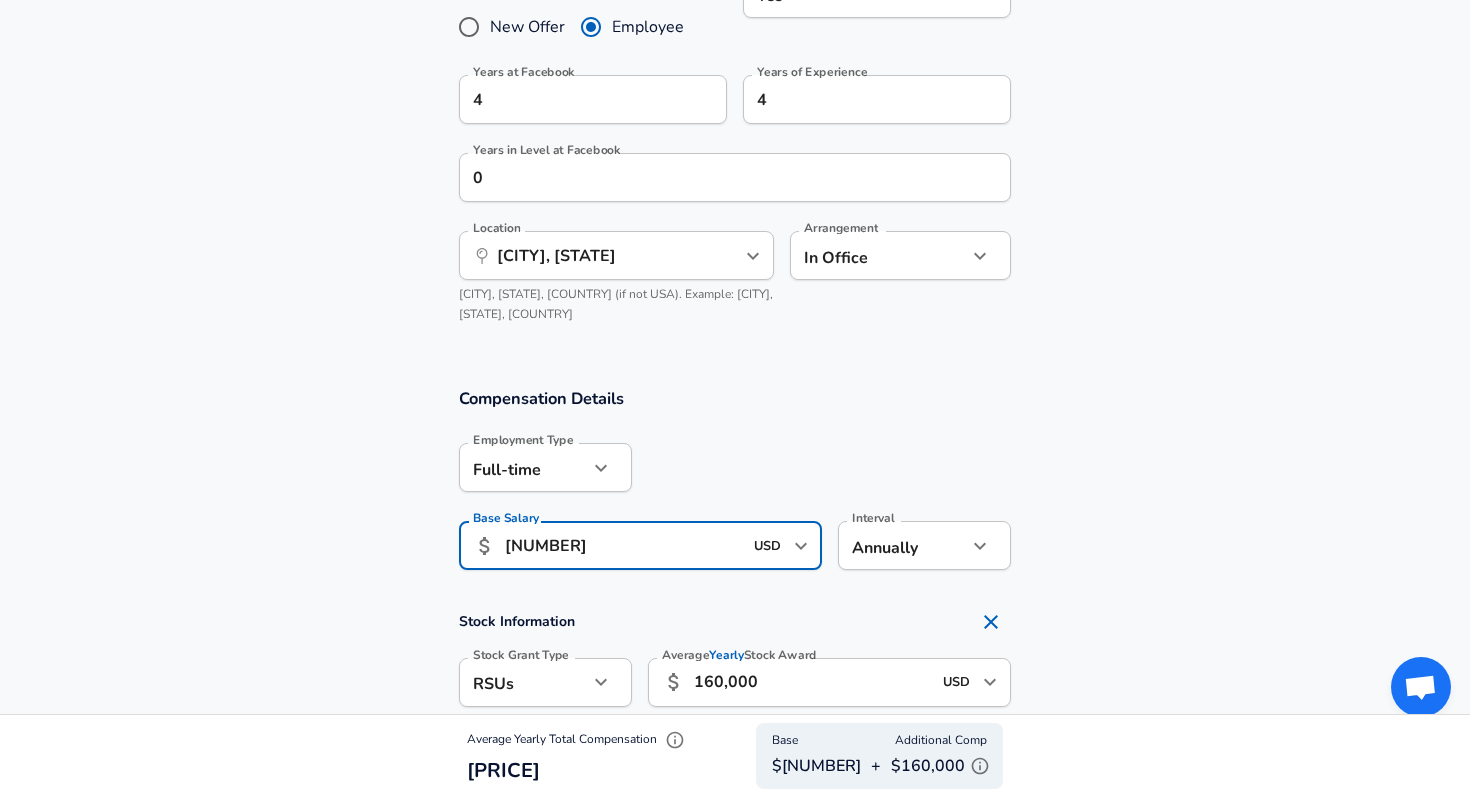 click on "[NUMBER]" at bounding box center [623, 545] 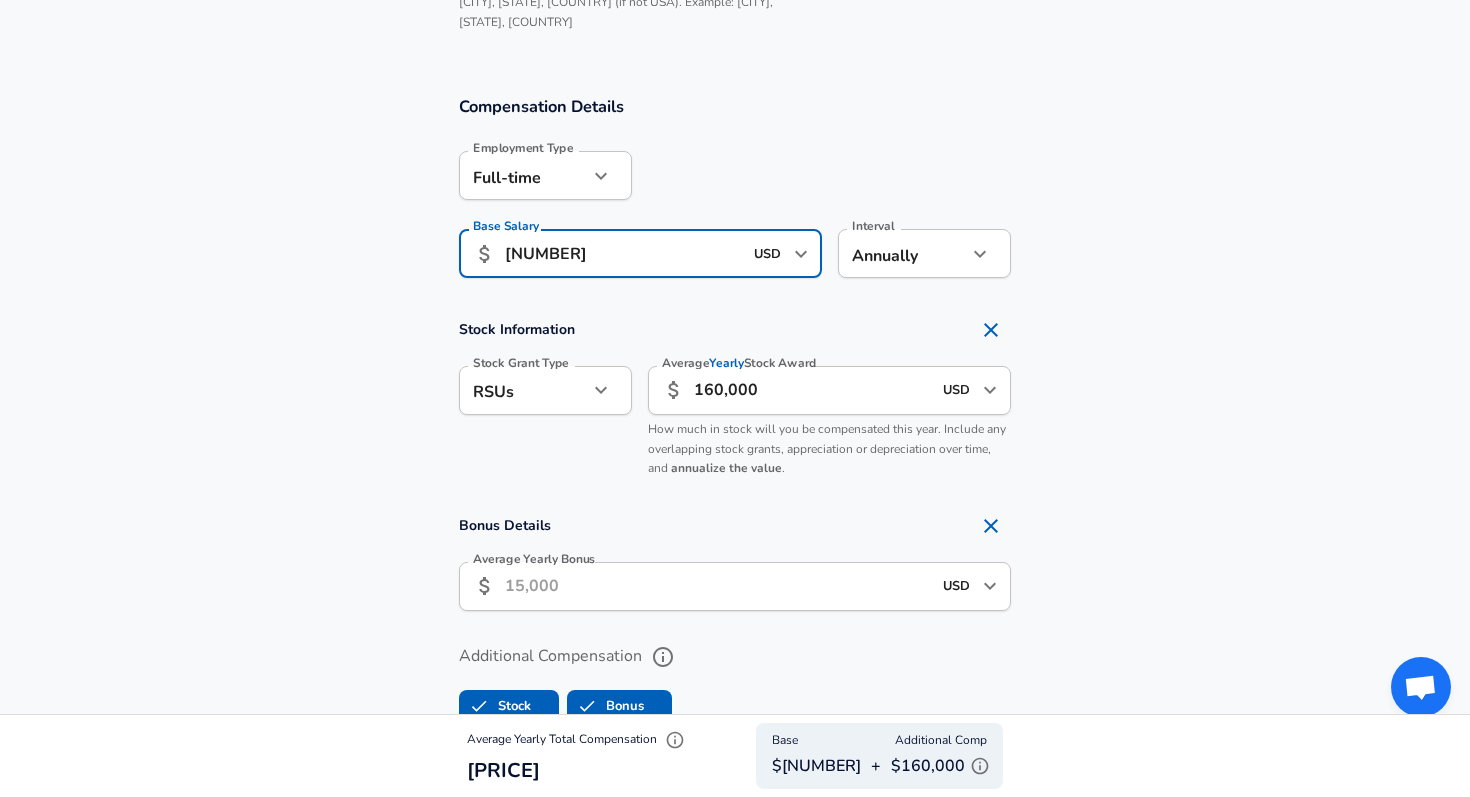 scroll, scrollTop: 1535, scrollLeft: 0, axis: vertical 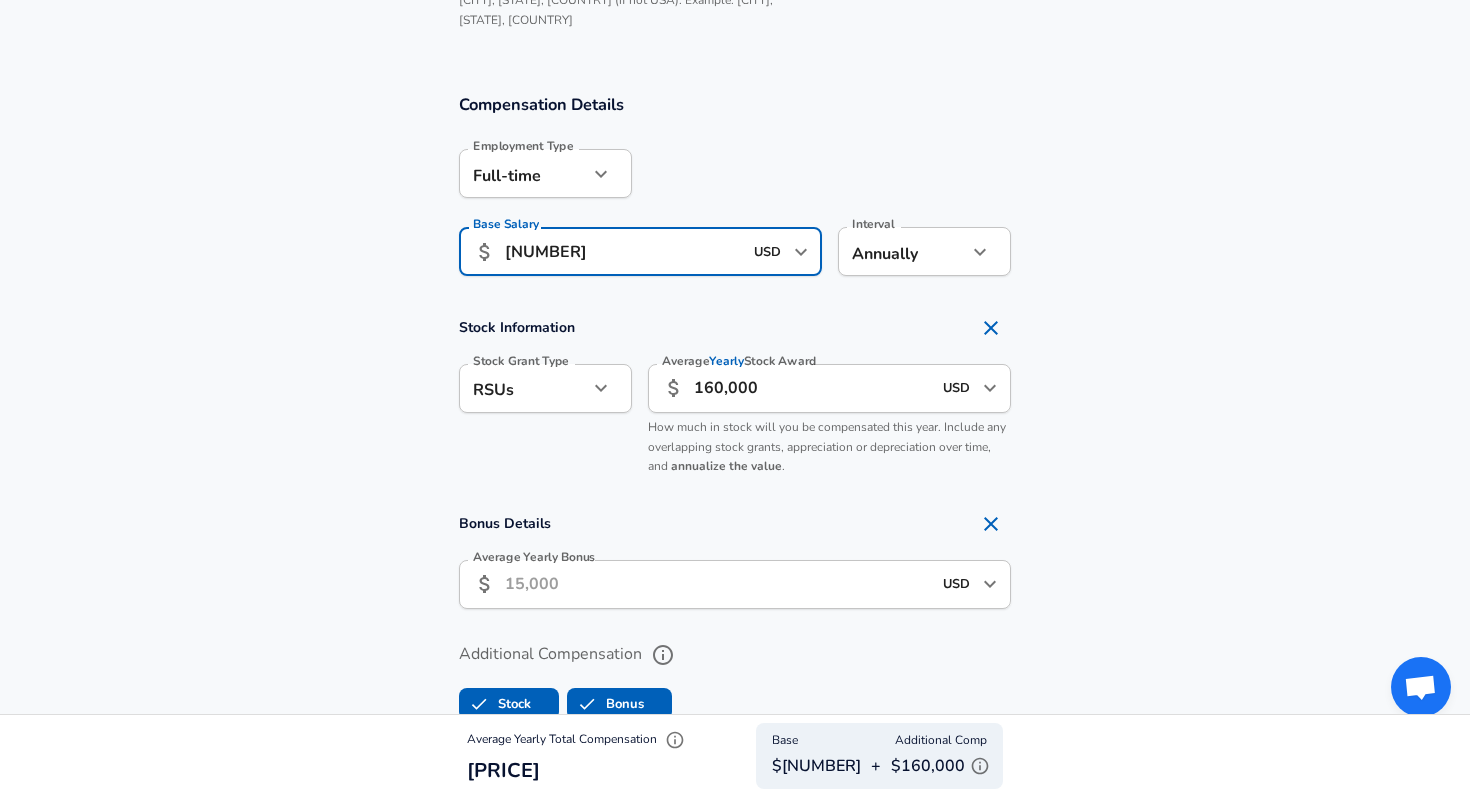 click on "Average Yearly Bonus" at bounding box center [718, 584] 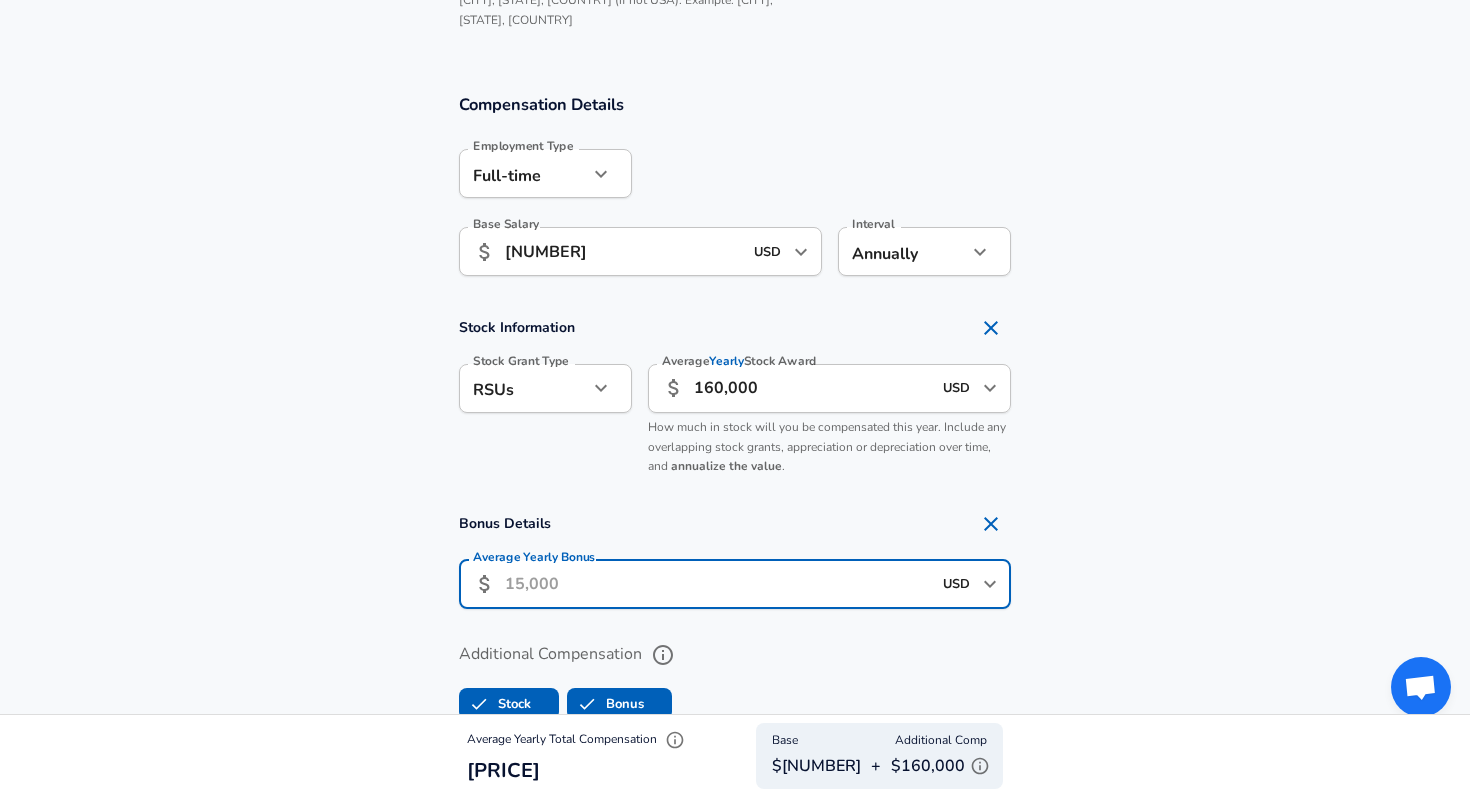 paste on "[NUMBER]" 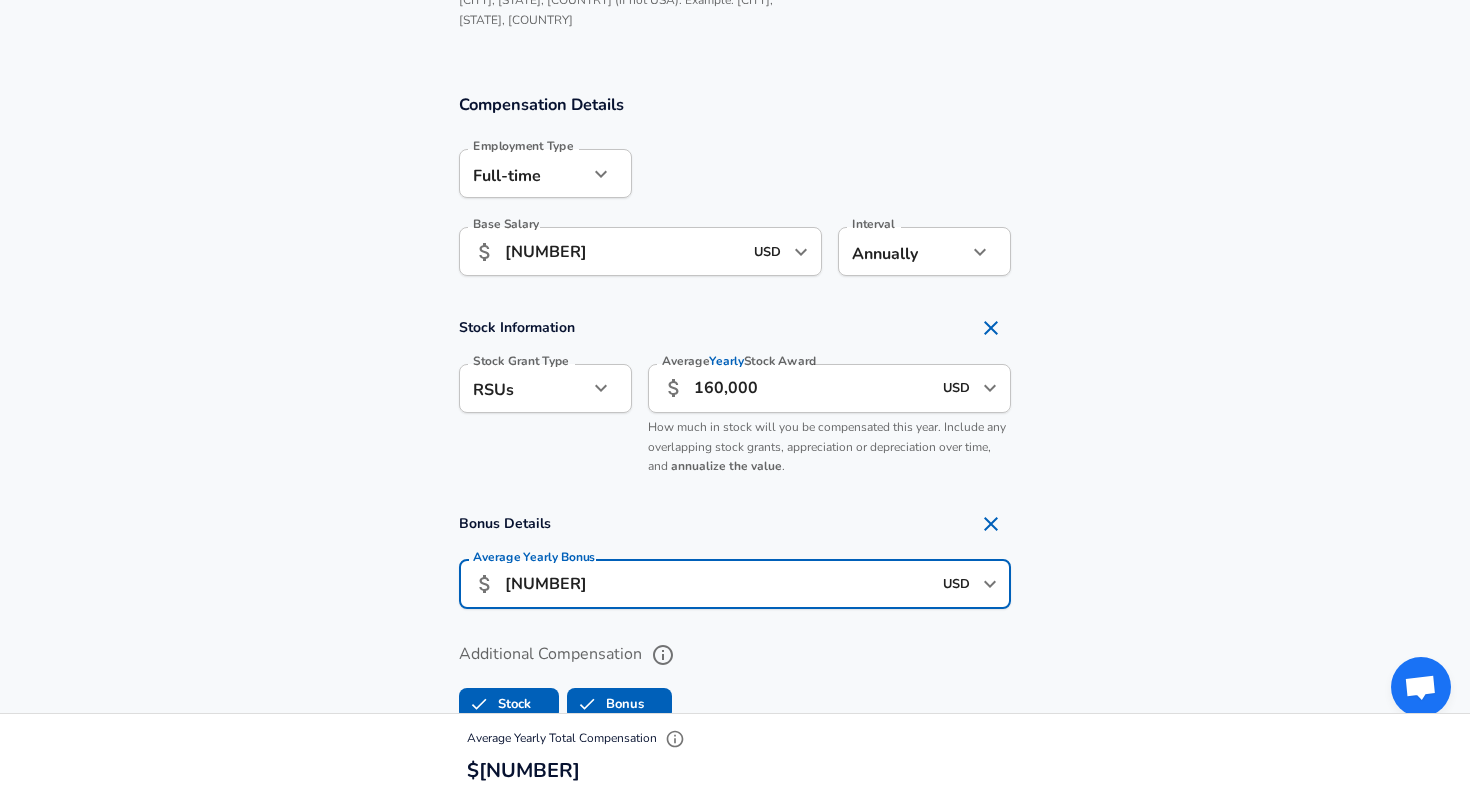 type on "[NUMBER]" 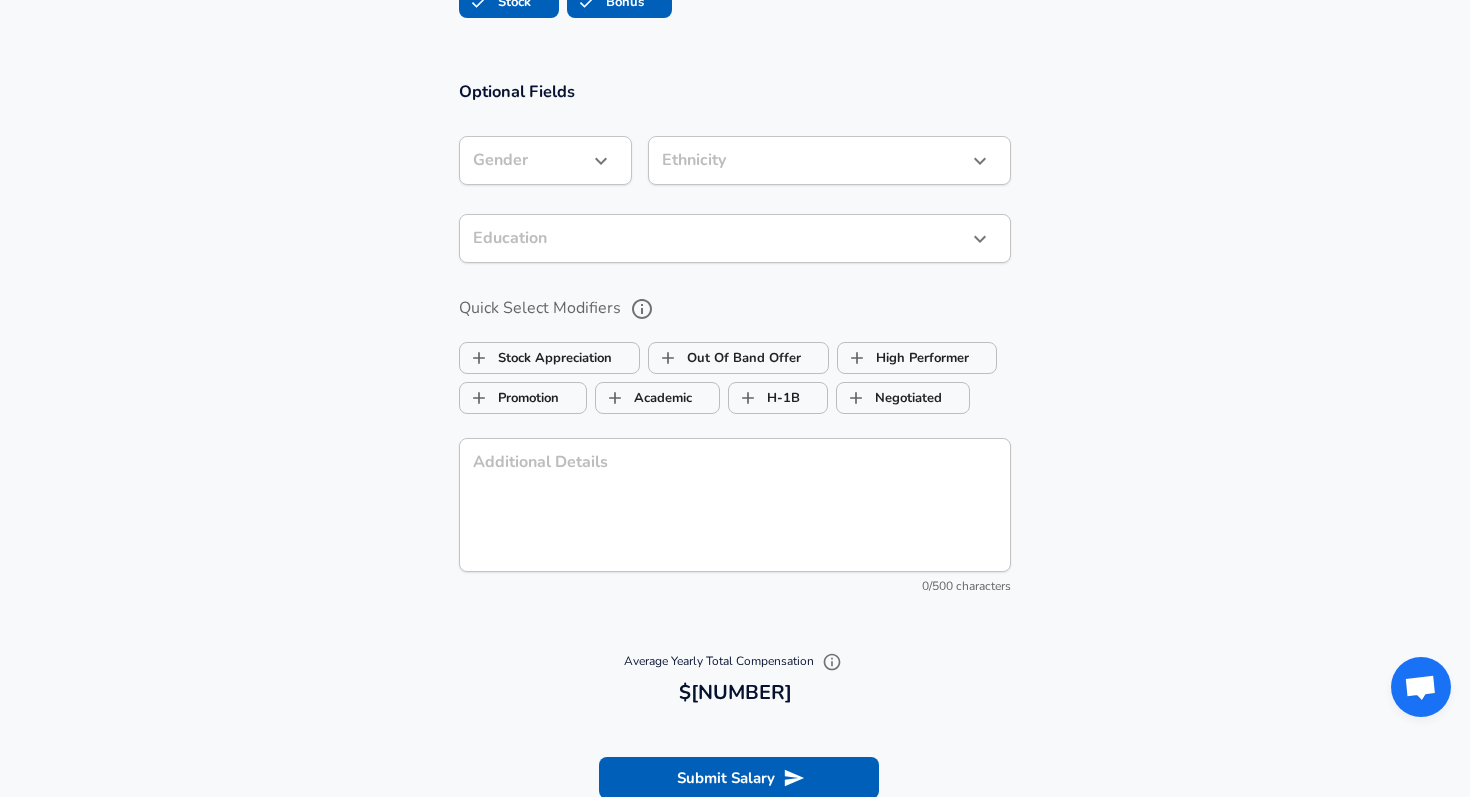 scroll, scrollTop: 2154, scrollLeft: 0, axis: vertical 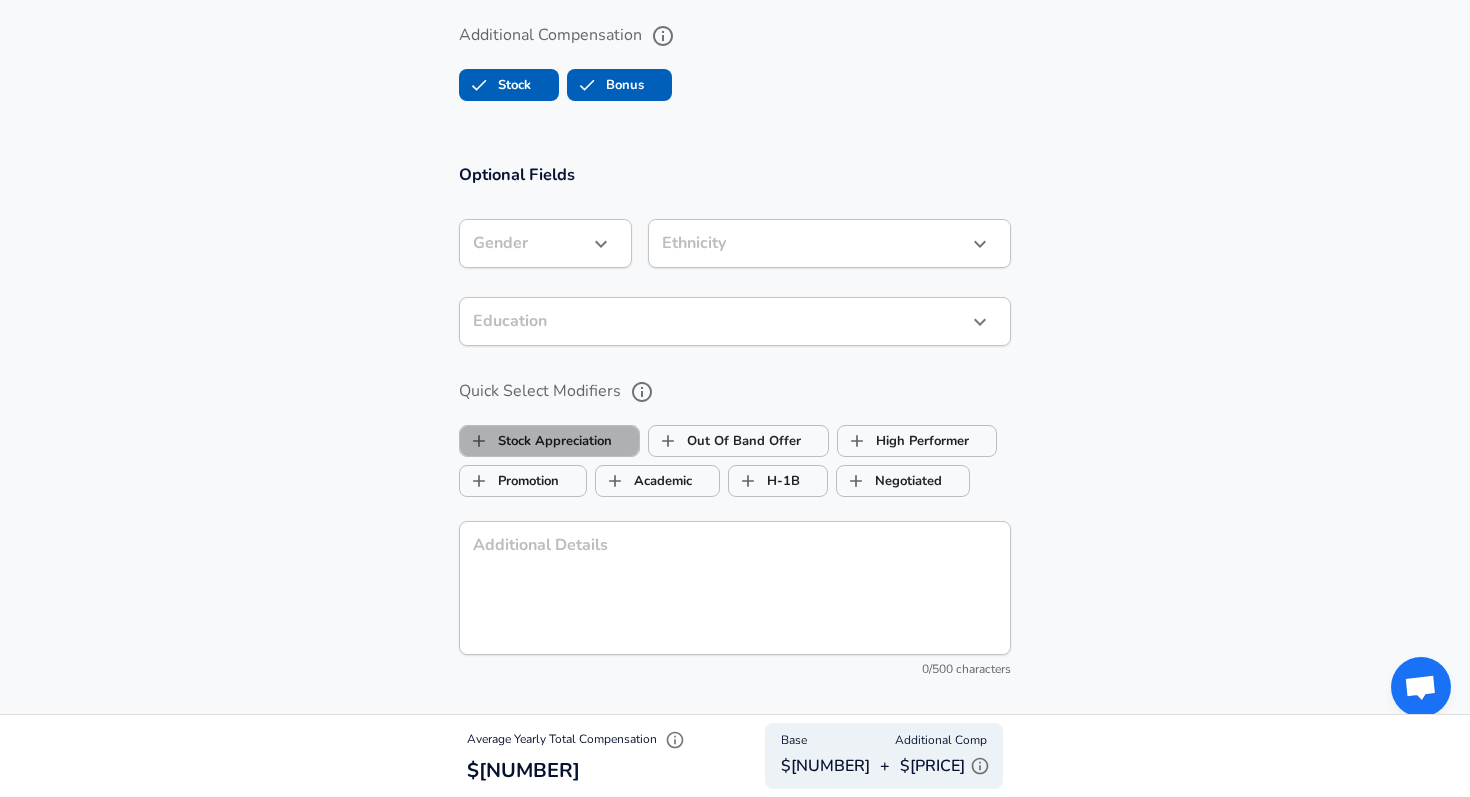 click on "Stock Appreciation" at bounding box center (549, 441) 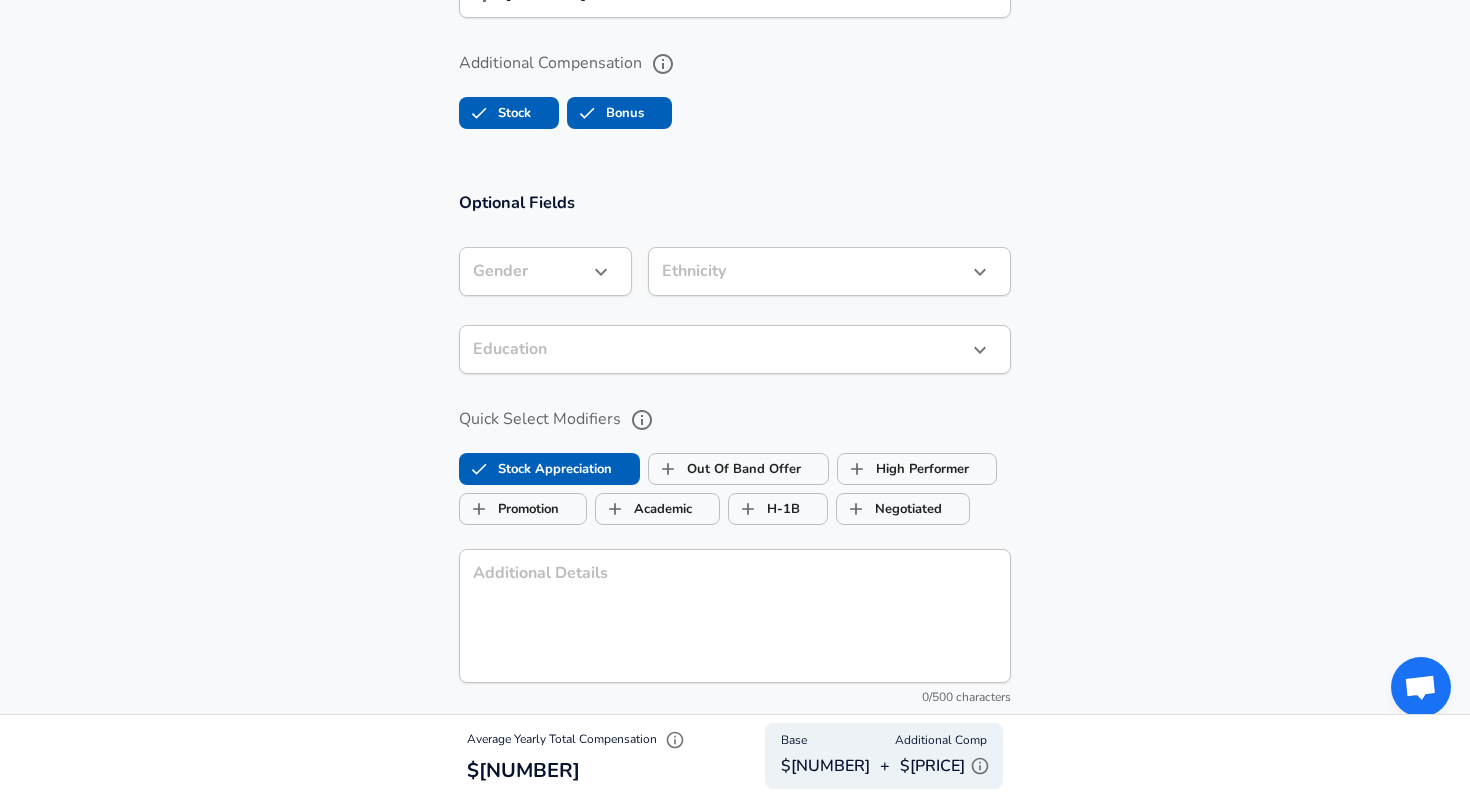 scroll, scrollTop: 2121, scrollLeft: 0, axis: vertical 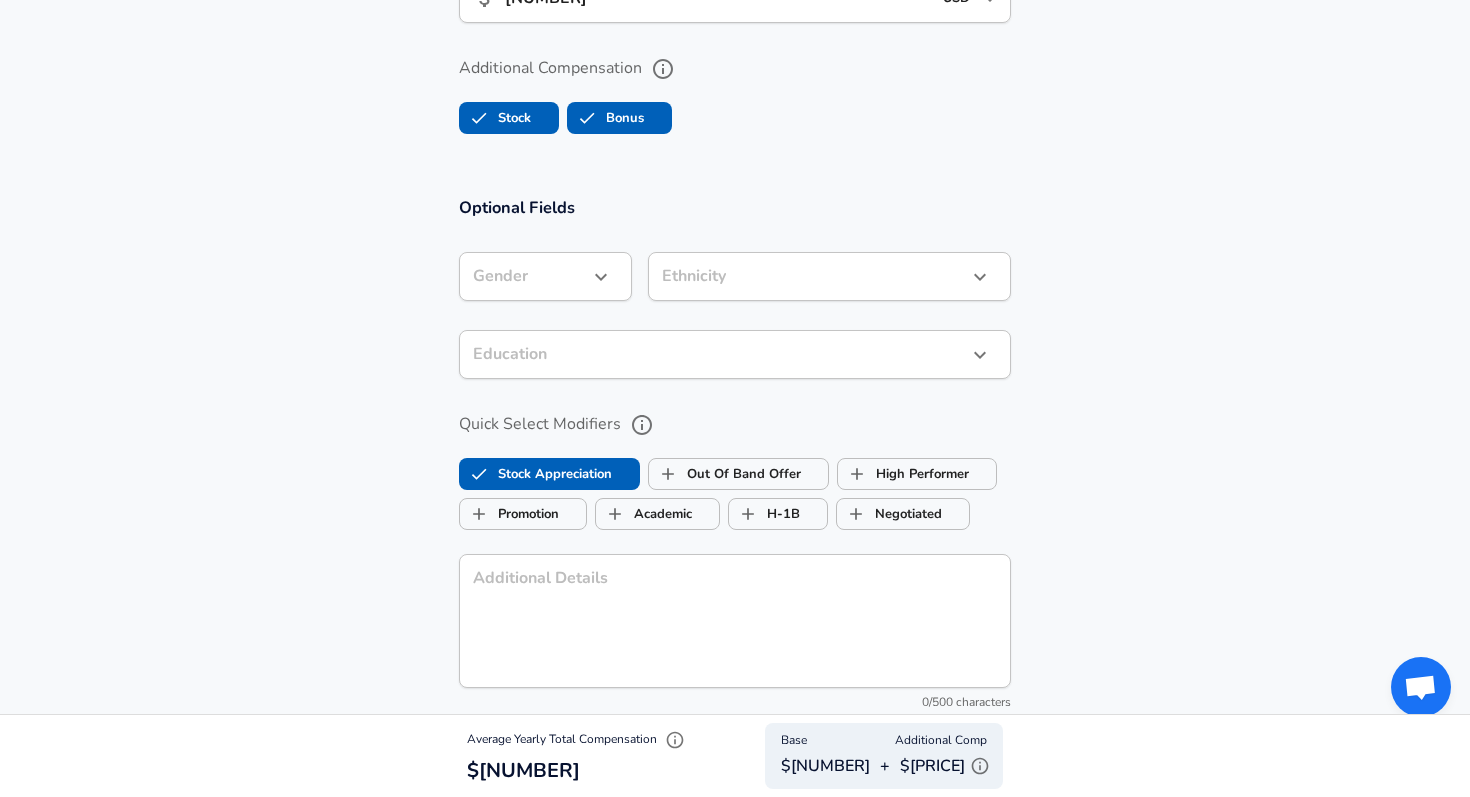click on "Ethnicity ​ Ethnicity" at bounding box center (821, 275) 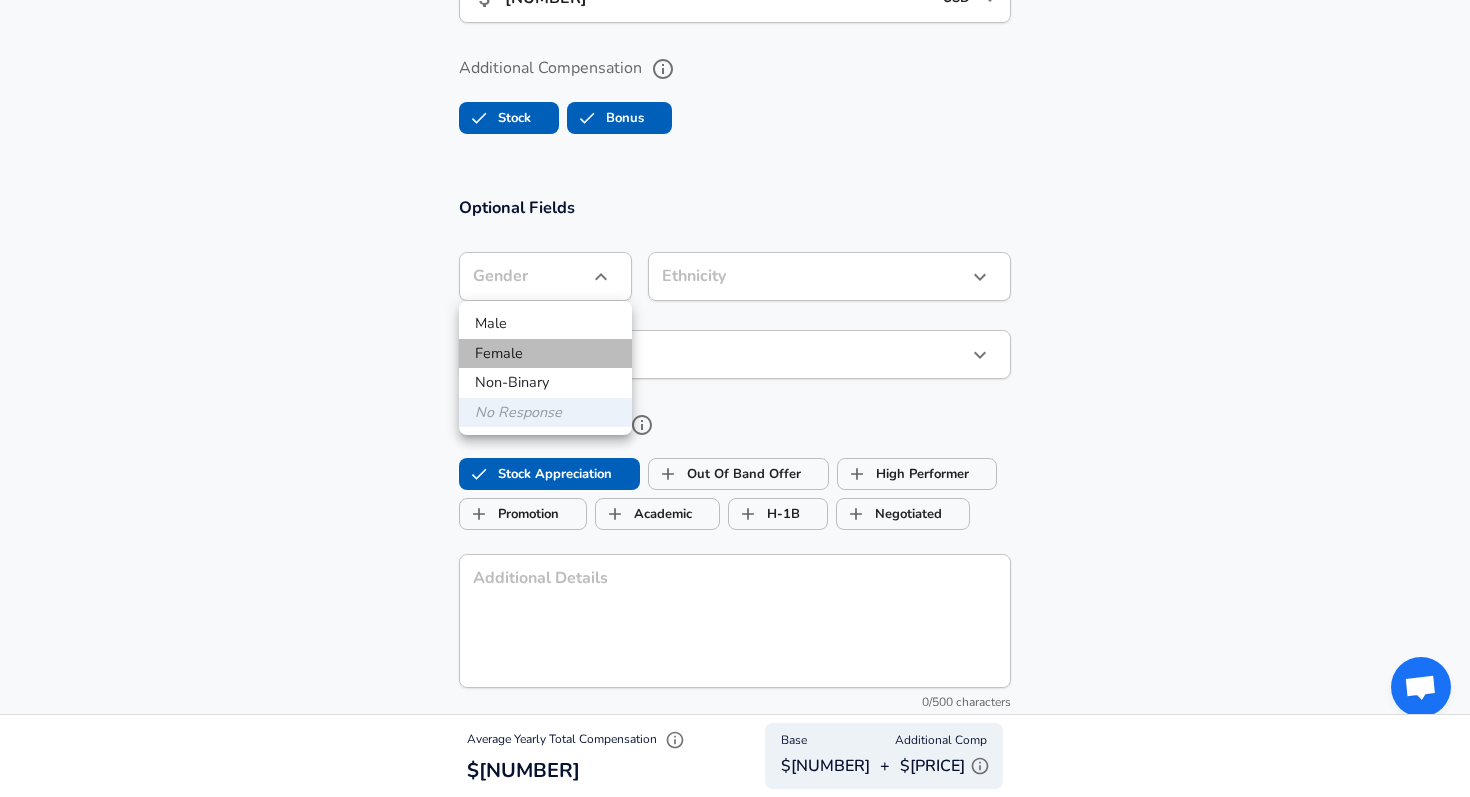 click on "Female" at bounding box center (545, 354) 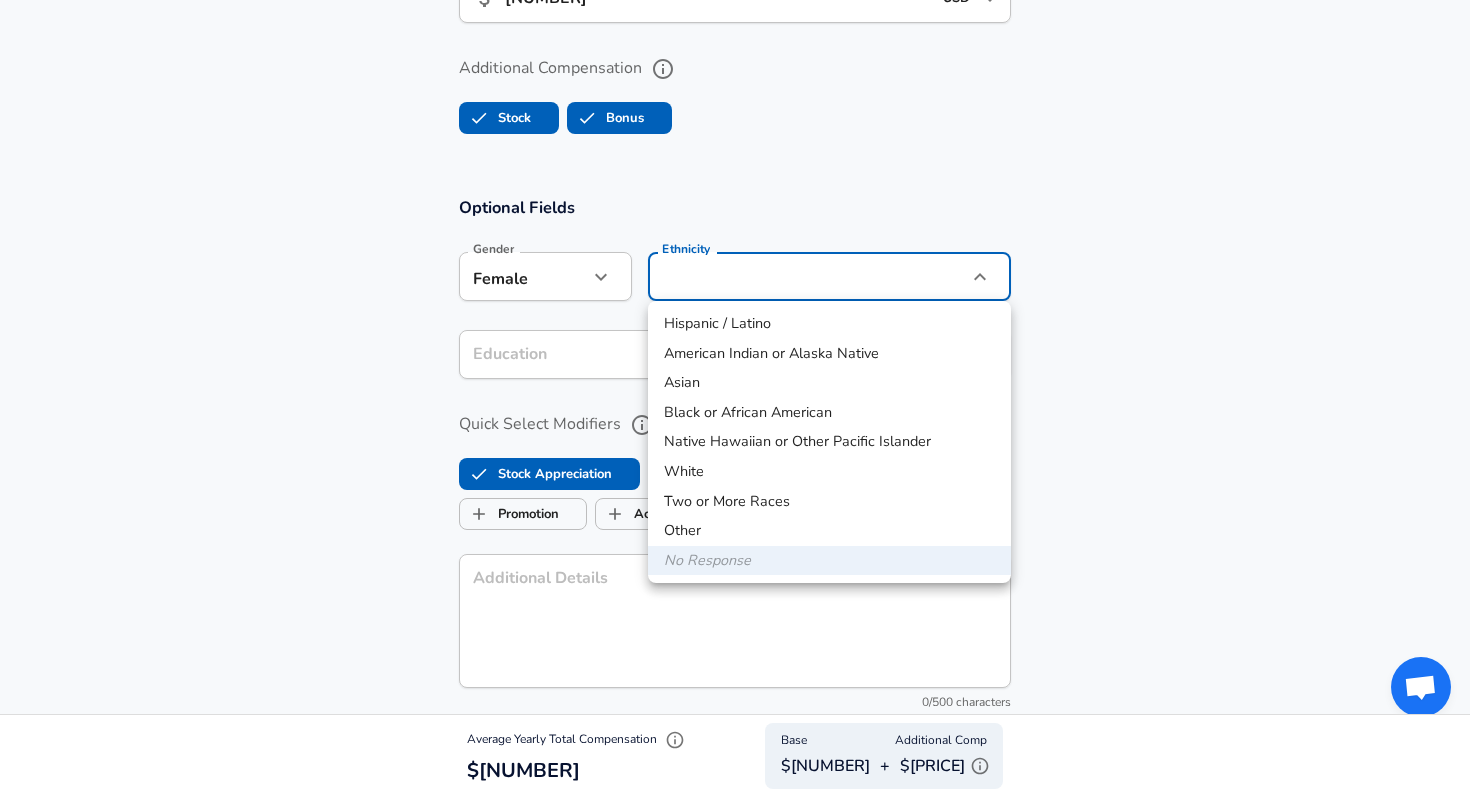 click on "Restart Add Your Salary Back Step 1 of 2 Thank You! File Successfully Submitted! Reset Enhance Privacy and Anonymity No Automatically hides specific fields until there are enough submissions to safely display the full details.   More Details Based on your submission and the data points that we have already collected, we will automatically hide and anonymize specific fields if there aren't enough data points to remain sufficiently anonymous. Step 2 of 2 Company  & Title Information   Enter the company you received your offer from Company Facebook Company   Select the title that closest resembles your official title. This should be similar to the title that was present on your offer letter. Title Software Engineer Title   Select a job family that best fits your role. If you can't find one, select 'Other' to enter a custom job family Job Family Software Engineer Job Family   Select a Specialization that best fits your role. If you can't find one, select 'Other' to enter a custom specialization   Level E5 Level 4" at bounding box center [735, -1723] 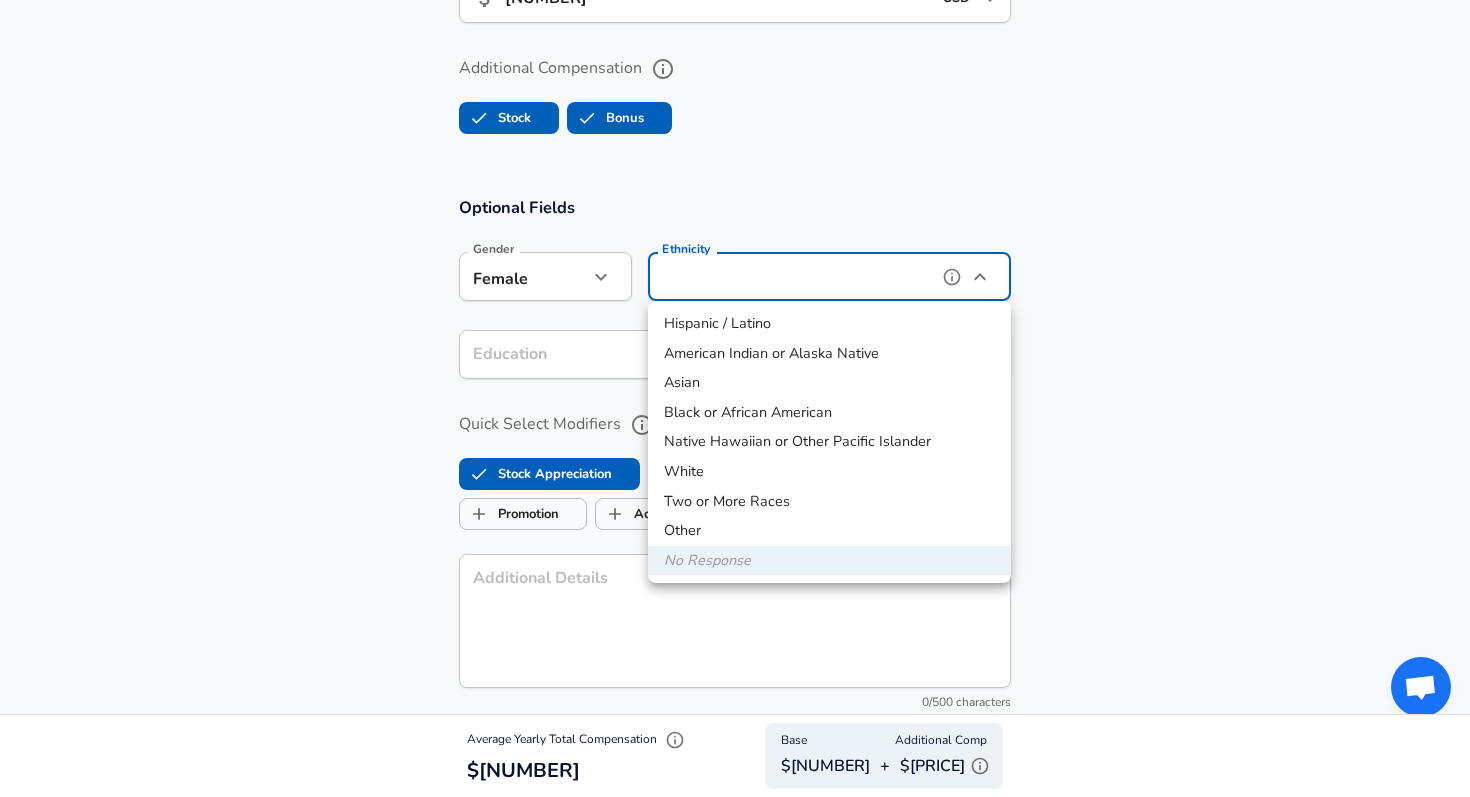 type on "Asian" 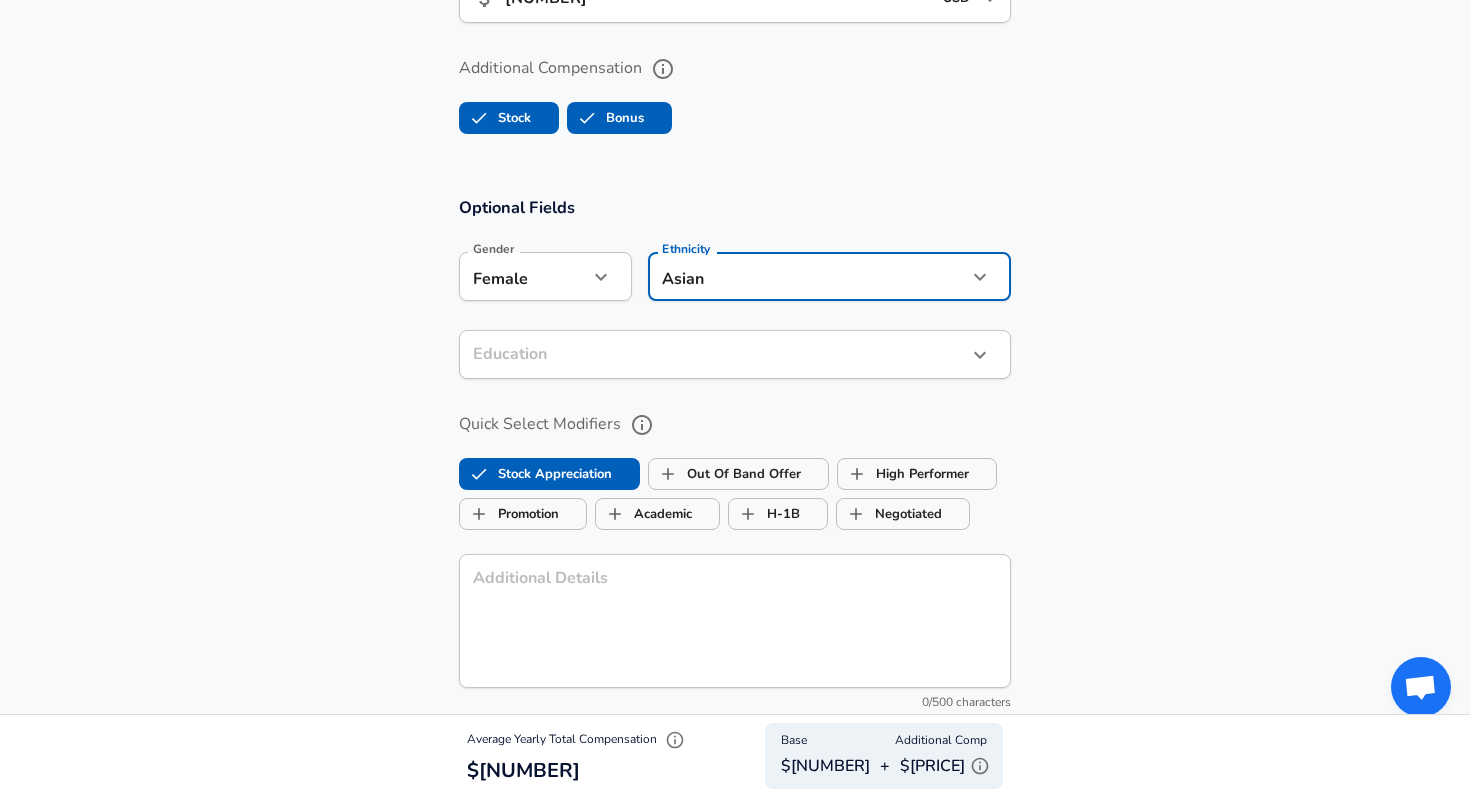 click on "Restart Add Your Salary Back Step 1 of 2 Thank You! File Successfully Submitted! Reset Enhance Privacy and Anonymity No Automatically hides specific fields until there are enough submissions to safely display the full details.   More Details Based on your submission and the data points that we have already collected, we will automatically hide and anonymize specific fields if there aren't enough data points to remain sufficiently anonymous. Step 2 of 2 Company  & Title Information   Enter the company you received your offer from Company Facebook Company   Select the title that closest resembles your official title. This should be similar to the title that was present on your offer letter. Title Software Engineer Title   Select a job family that best fits your role. If you can't find one, select 'Other' to enter a custom job family Job Family Software Engineer Job Family   Select a Specialization that best fits your role. If you can't find one, select 'Other' to enter a custom specialization   Level E5 Level 4" at bounding box center [735, -1723] 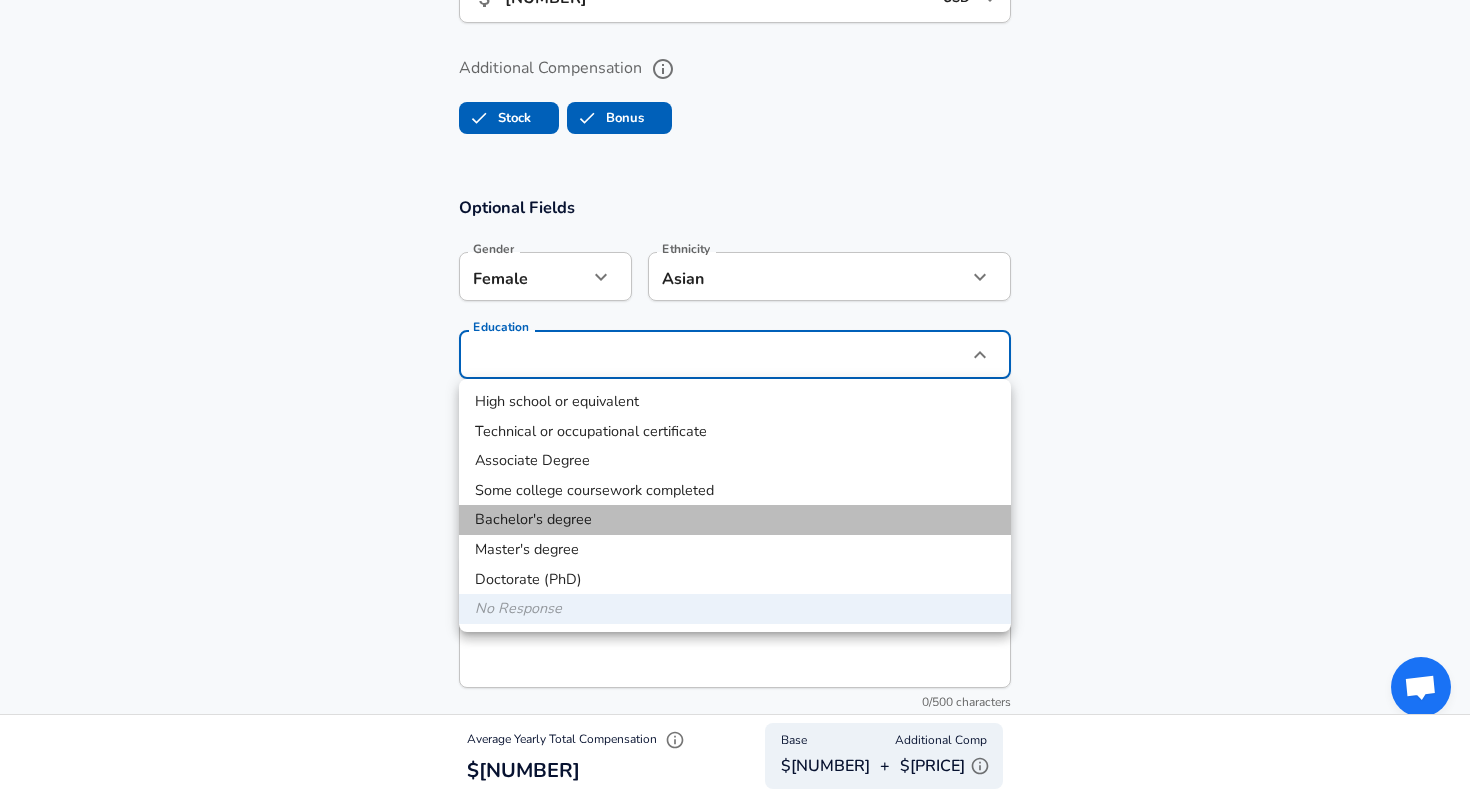 click on "Bachelor's degree" at bounding box center [735, 520] 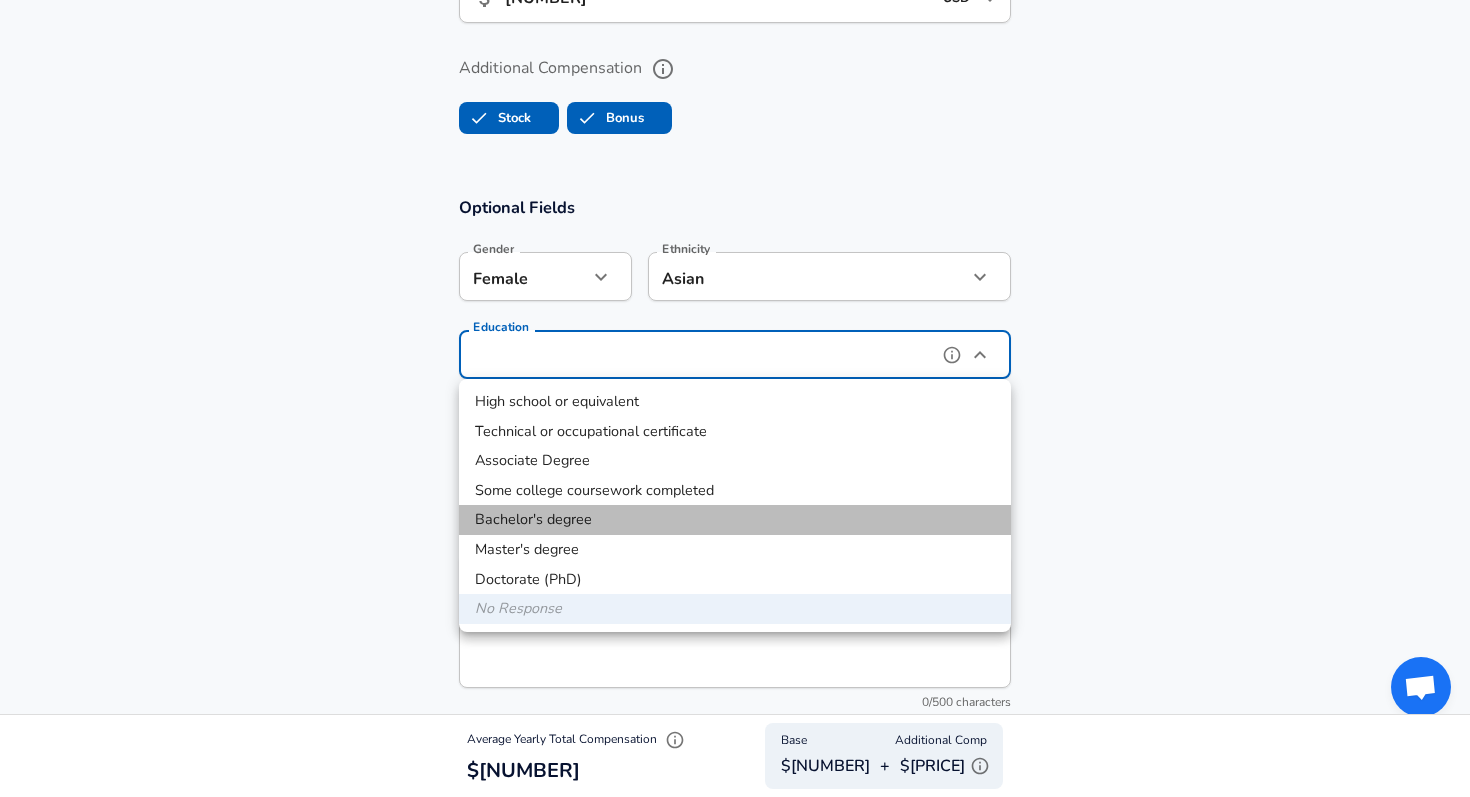 type on "Bachelors degree" 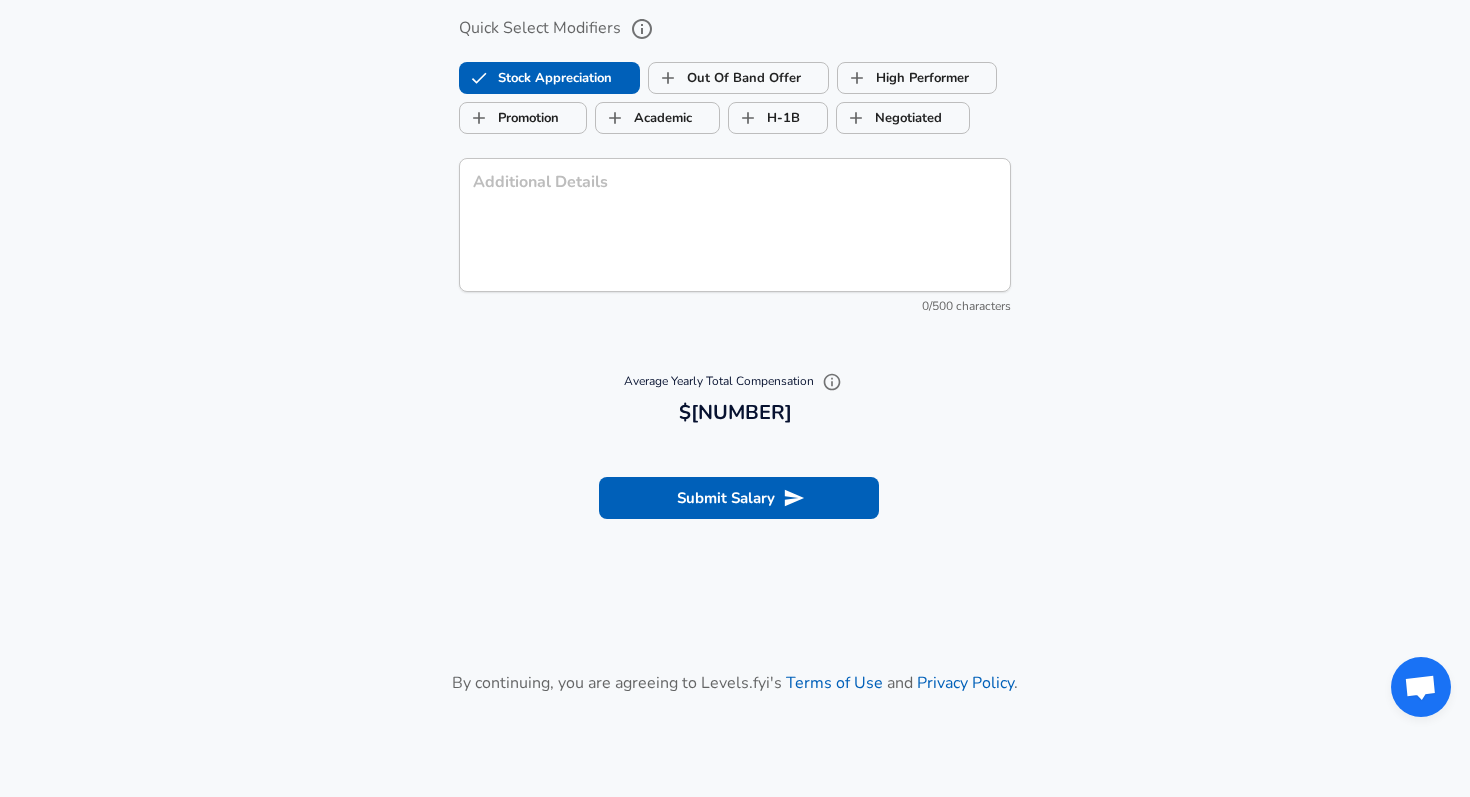 scroll, scrollTop: 2588, scrollLeft: 0, axis: vertical 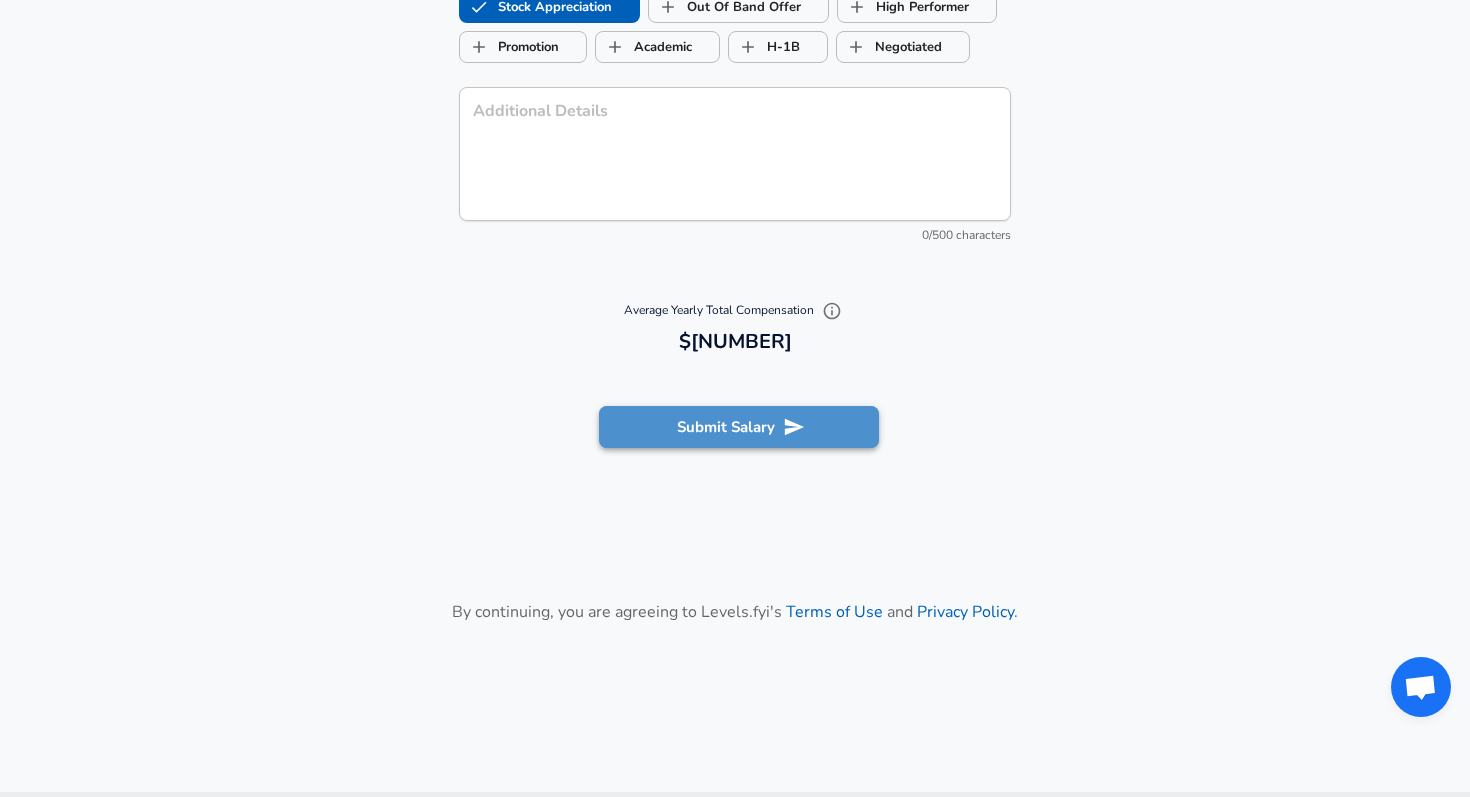 click on "Submit Salary" at bounding box center [739, 427] 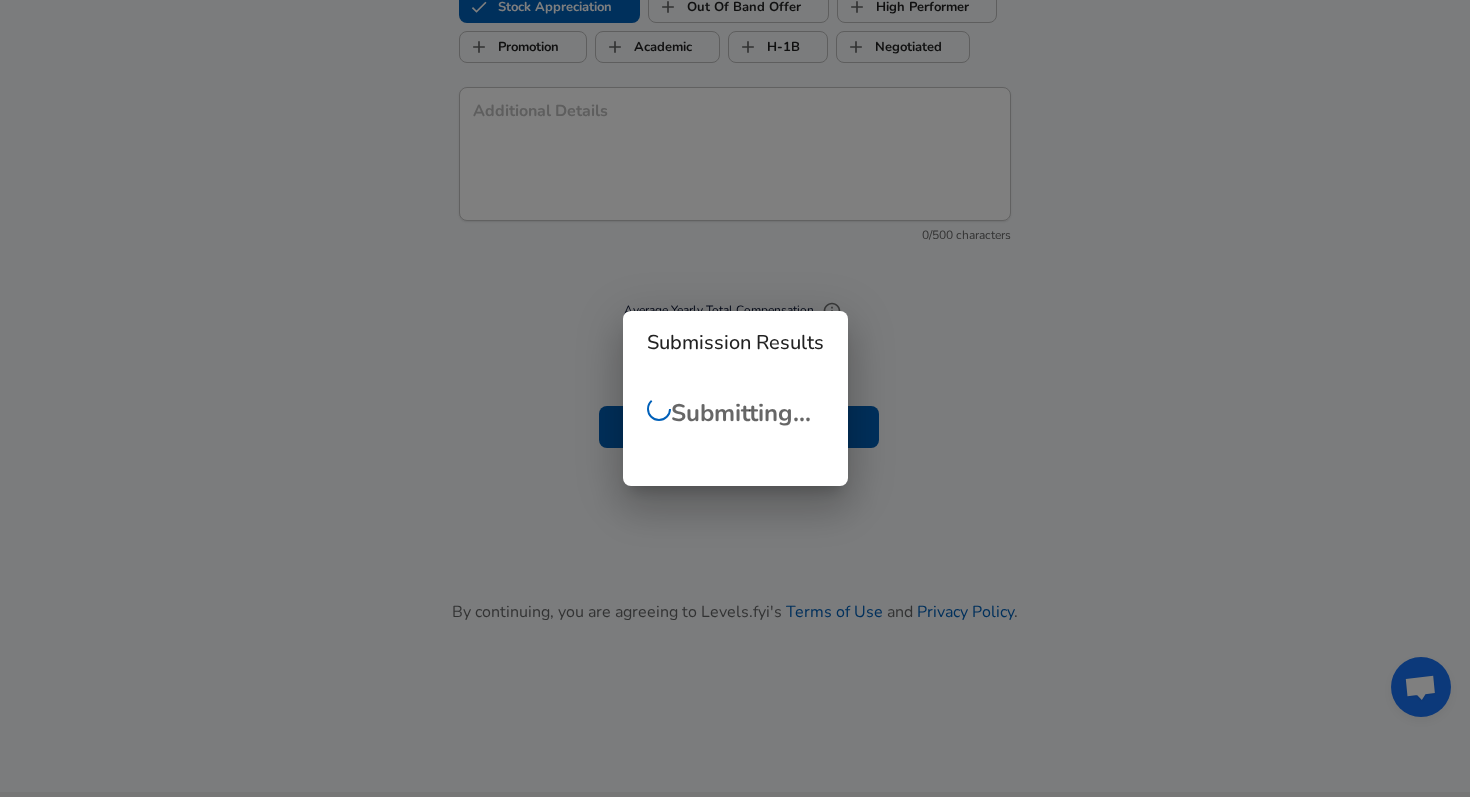 scroll, scrollTop: 0, scrollLeft: 0, axis: both 